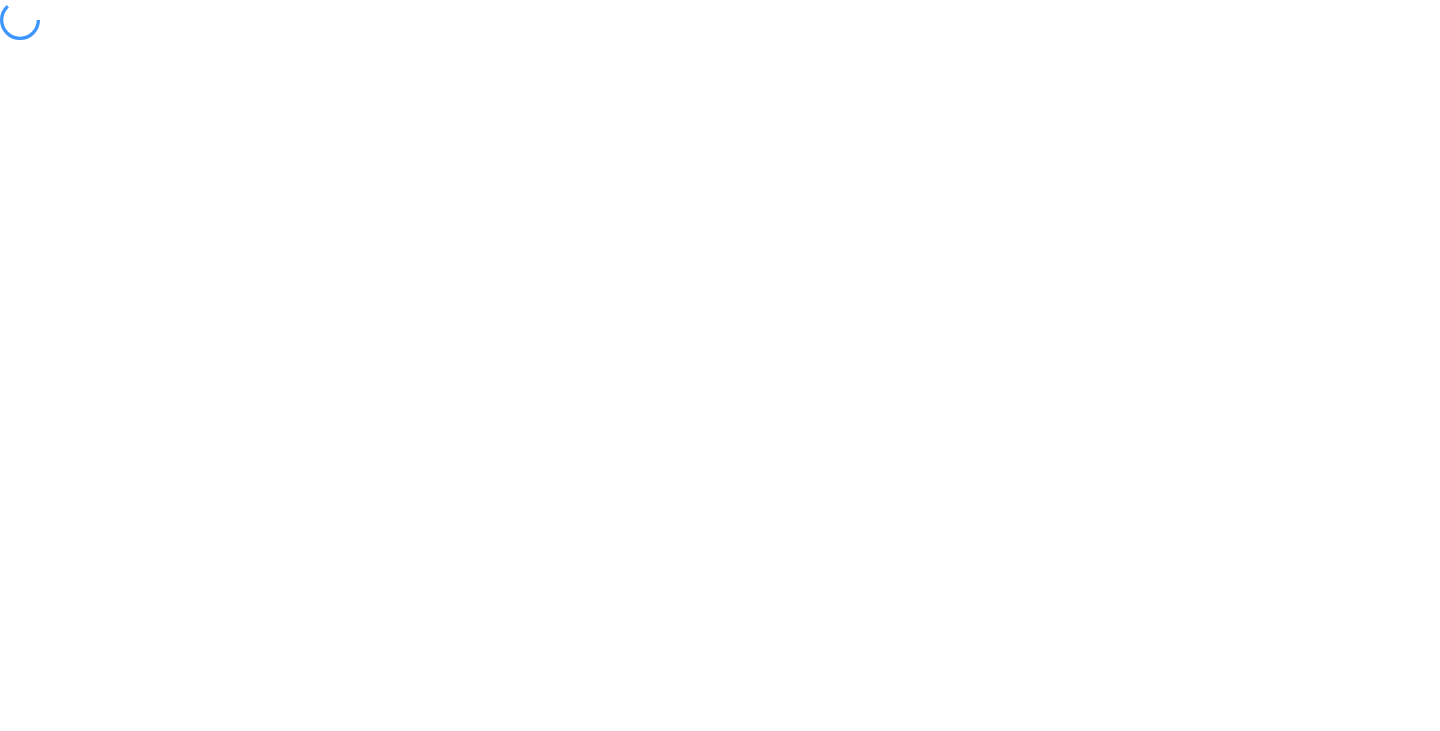 scroll, scrollTop: 0, scrollLeft: 0, axis: both 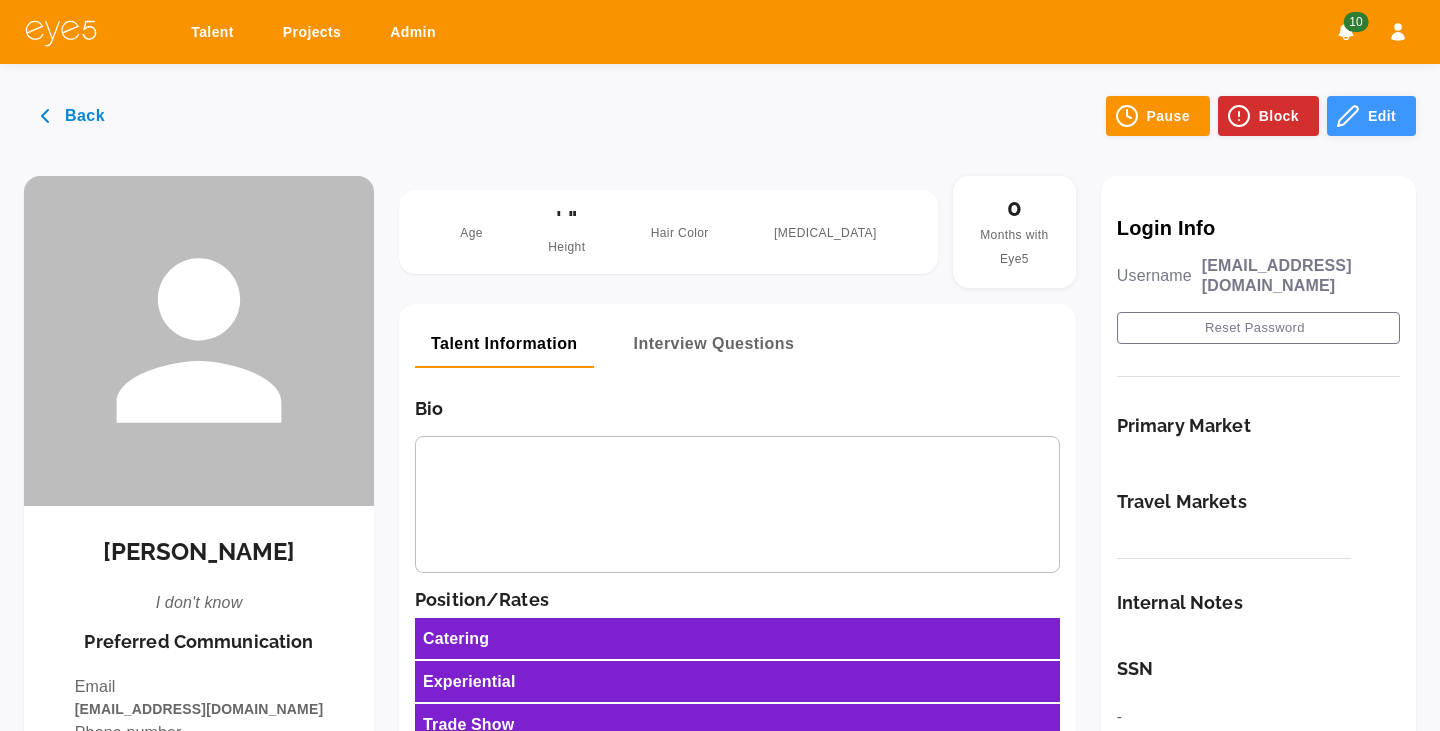 click on "Edit" at bounding box center [1371, 116] 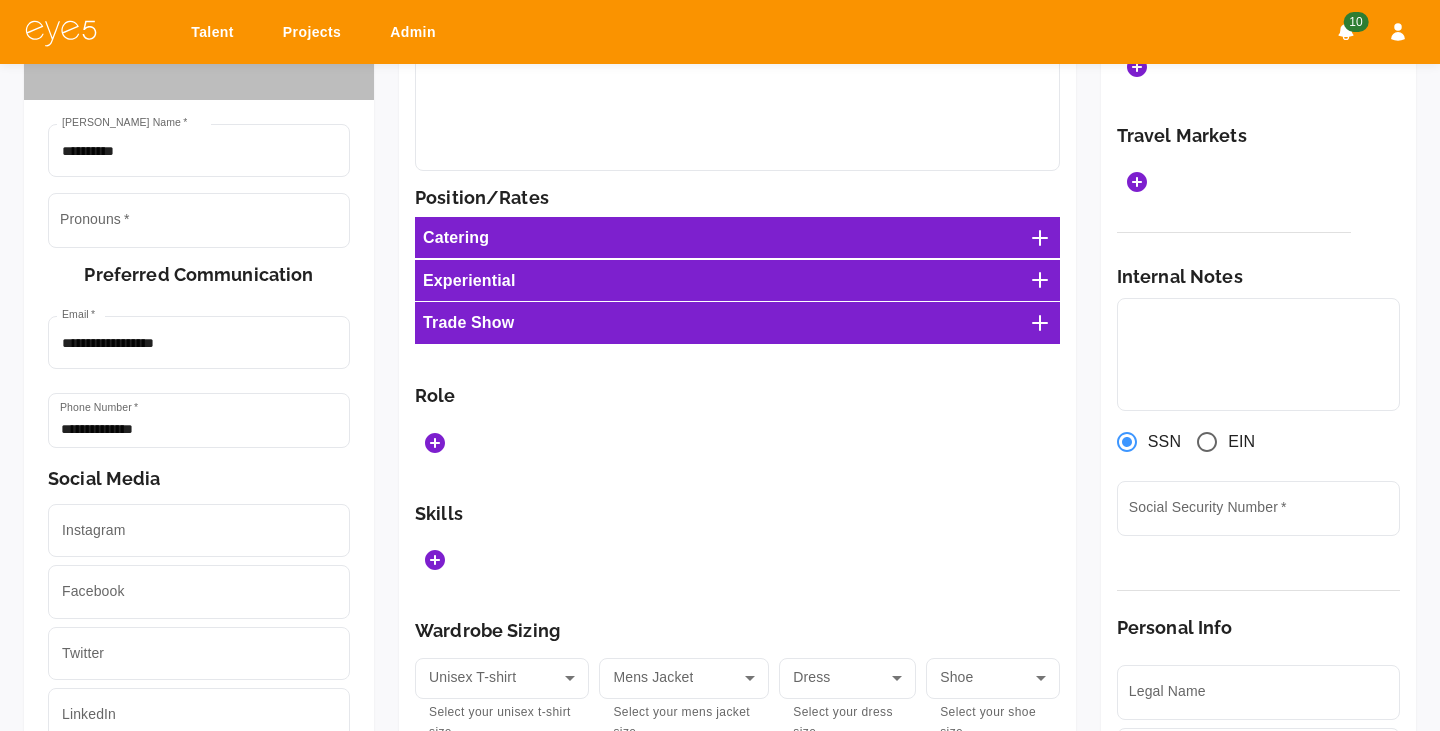scroll, scrollTop: 411, scrollLeft: 0, axis: vertical 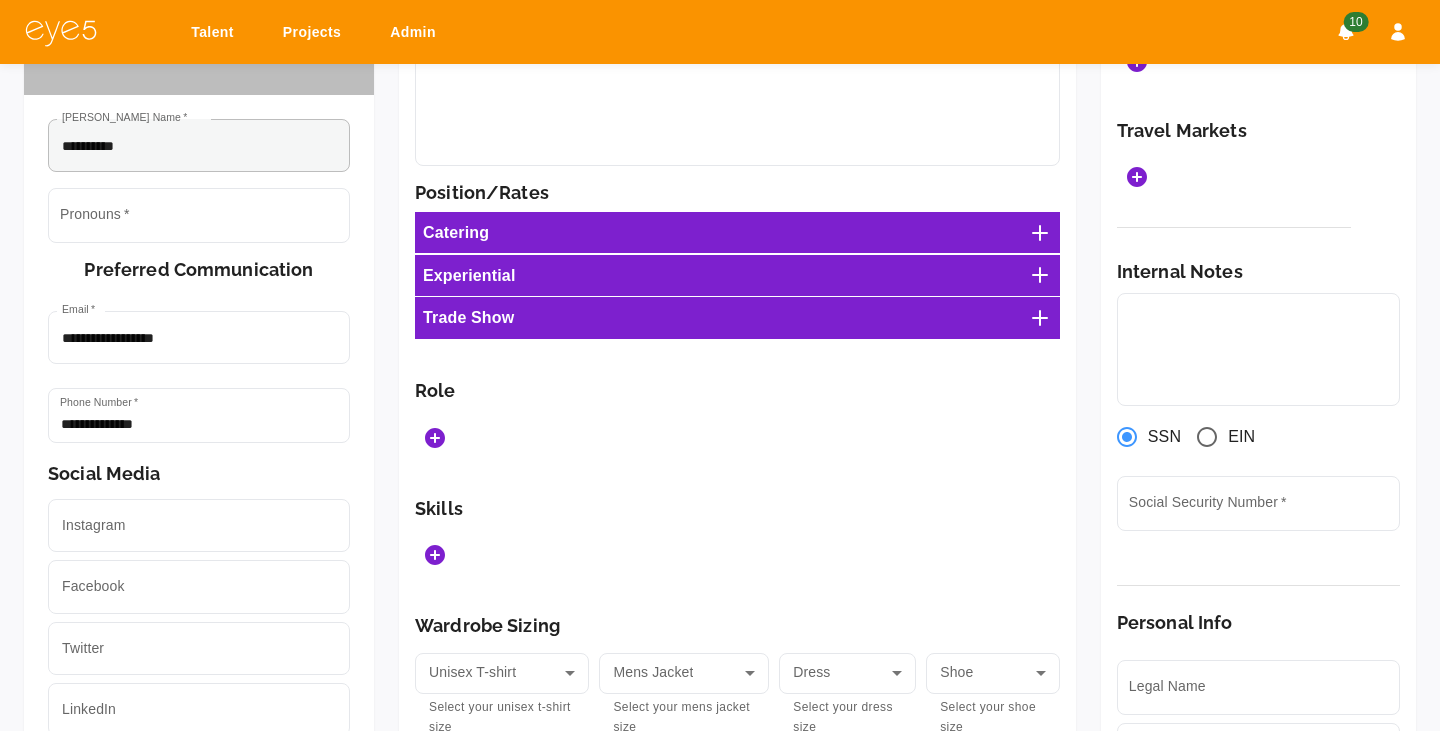 click on "**********" at bounding box center (199, 145) 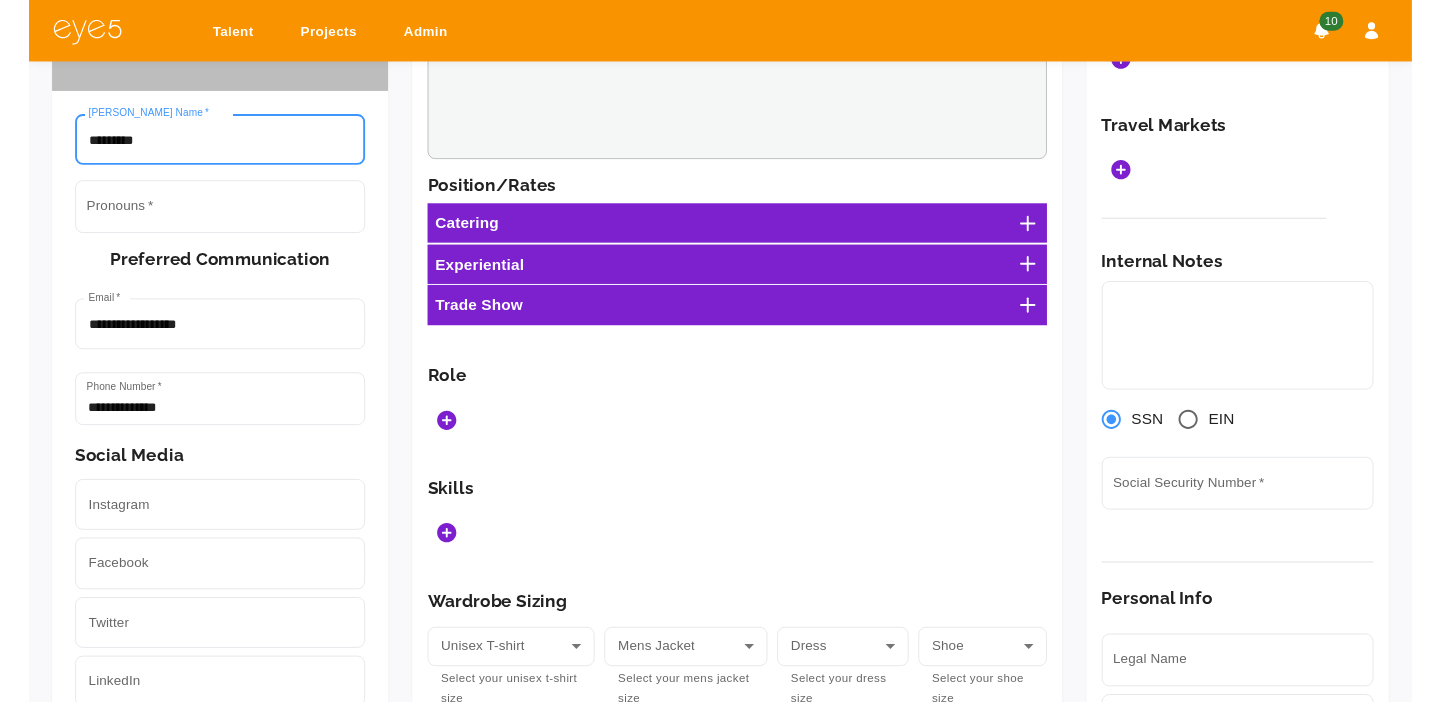 scroll, scrollTop: 0, scrollLeft: 0, axis: both 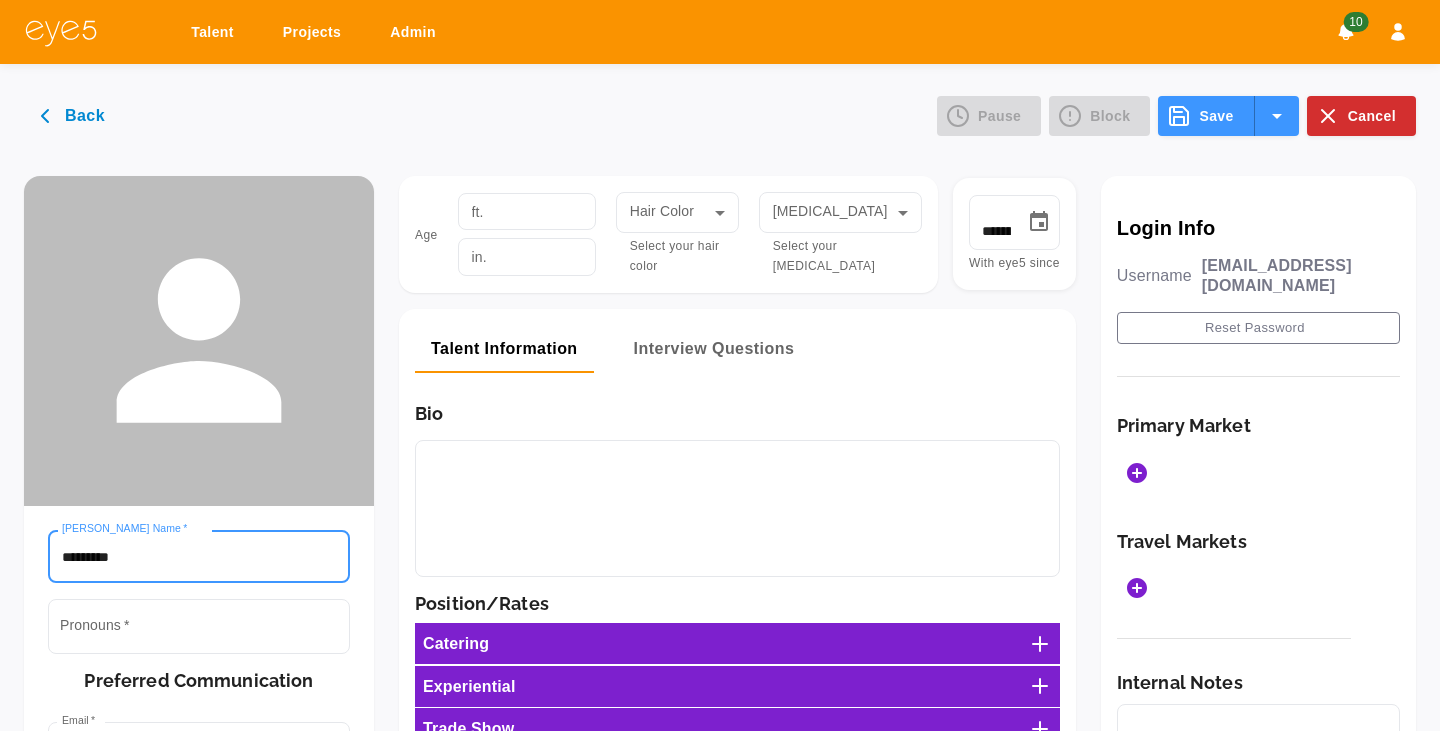 type on "*********" 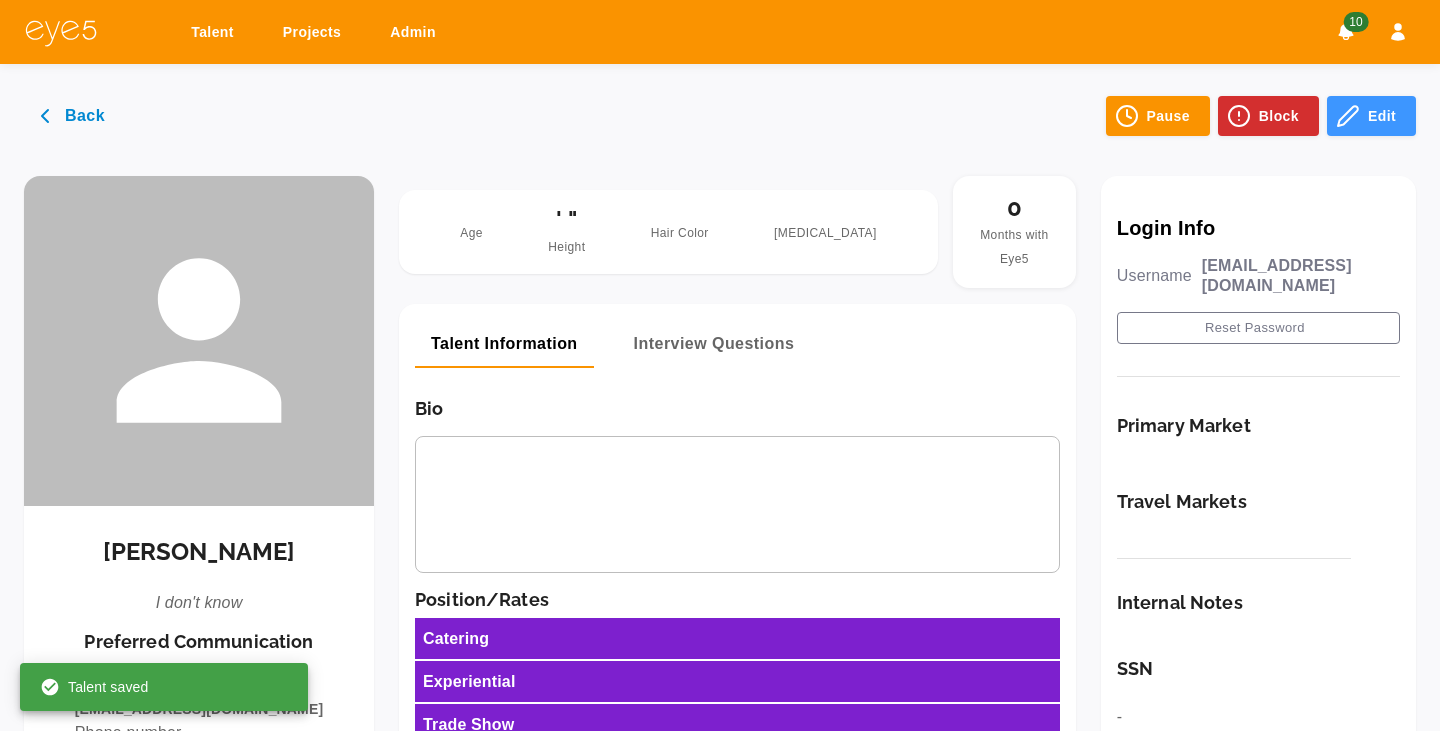 click on "Back" at bounding box center (74, 116) 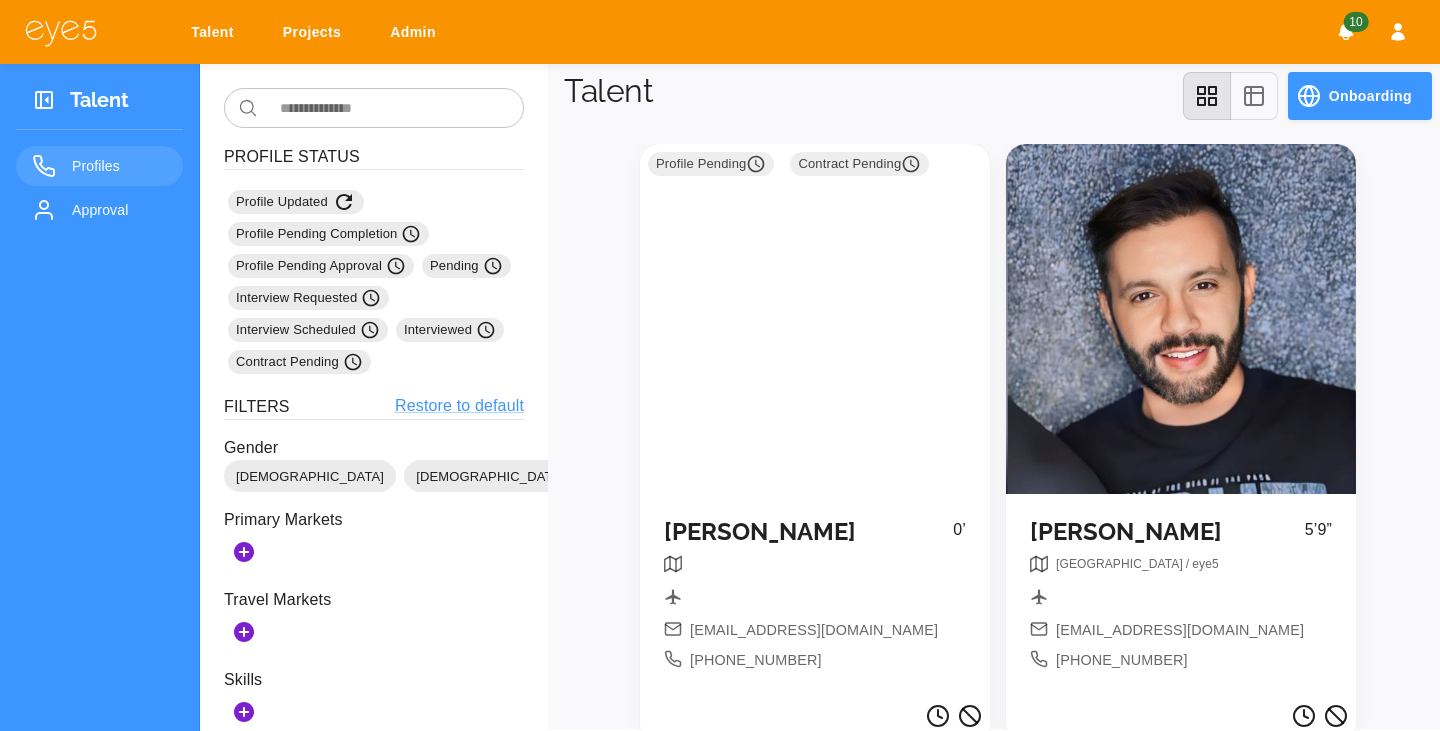 click on "Profile Pending   Contract Pending" at bounding box center [815, 319] 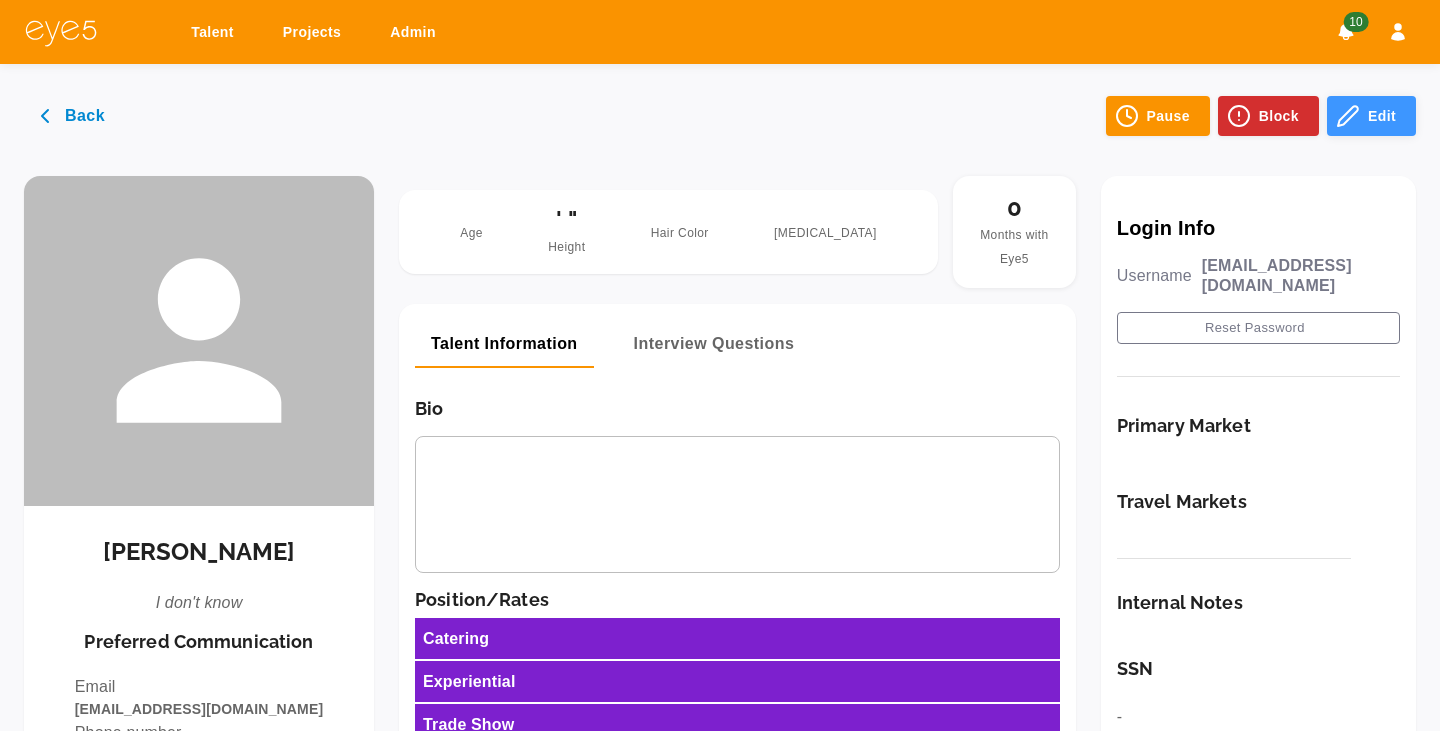 click on "Edit" at bounding box center (1371, 116) 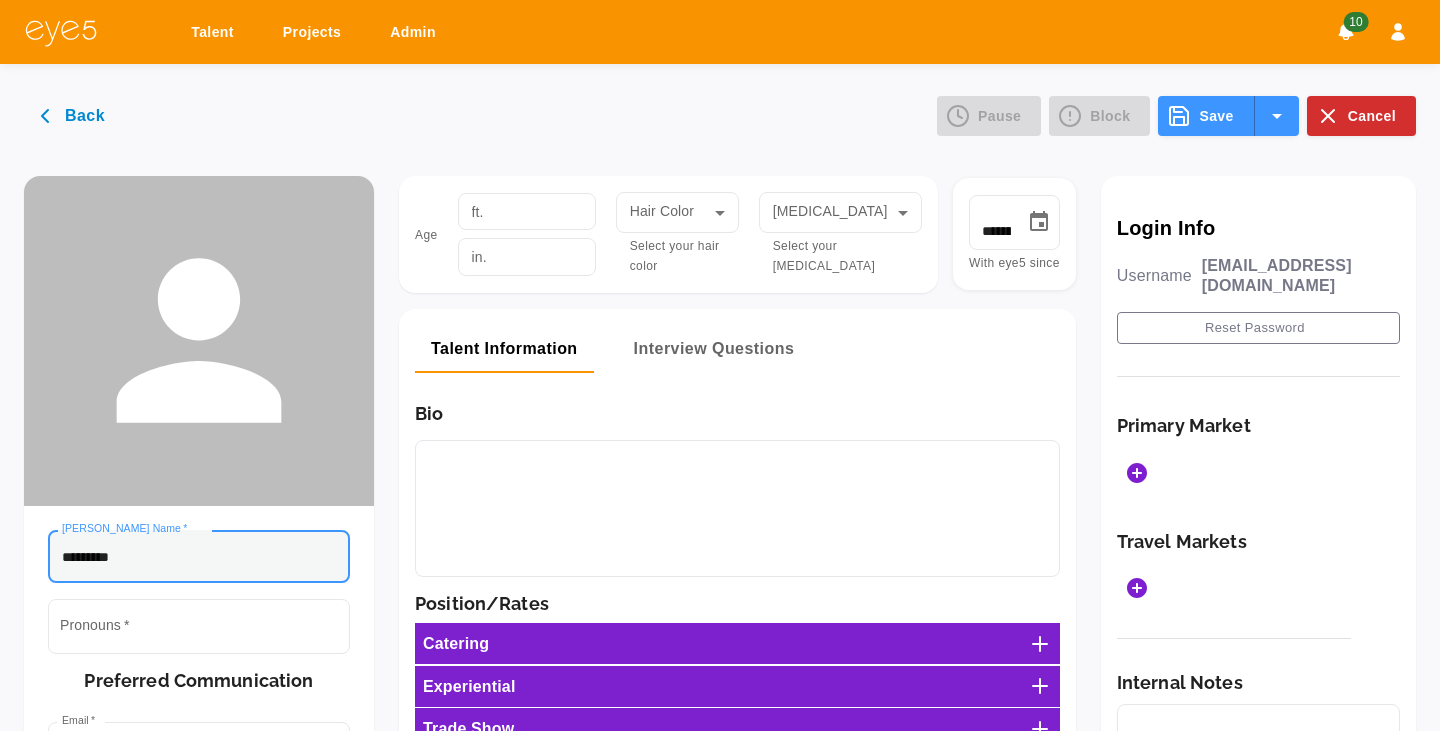 click on "*********" at bounding box center [199, 556] 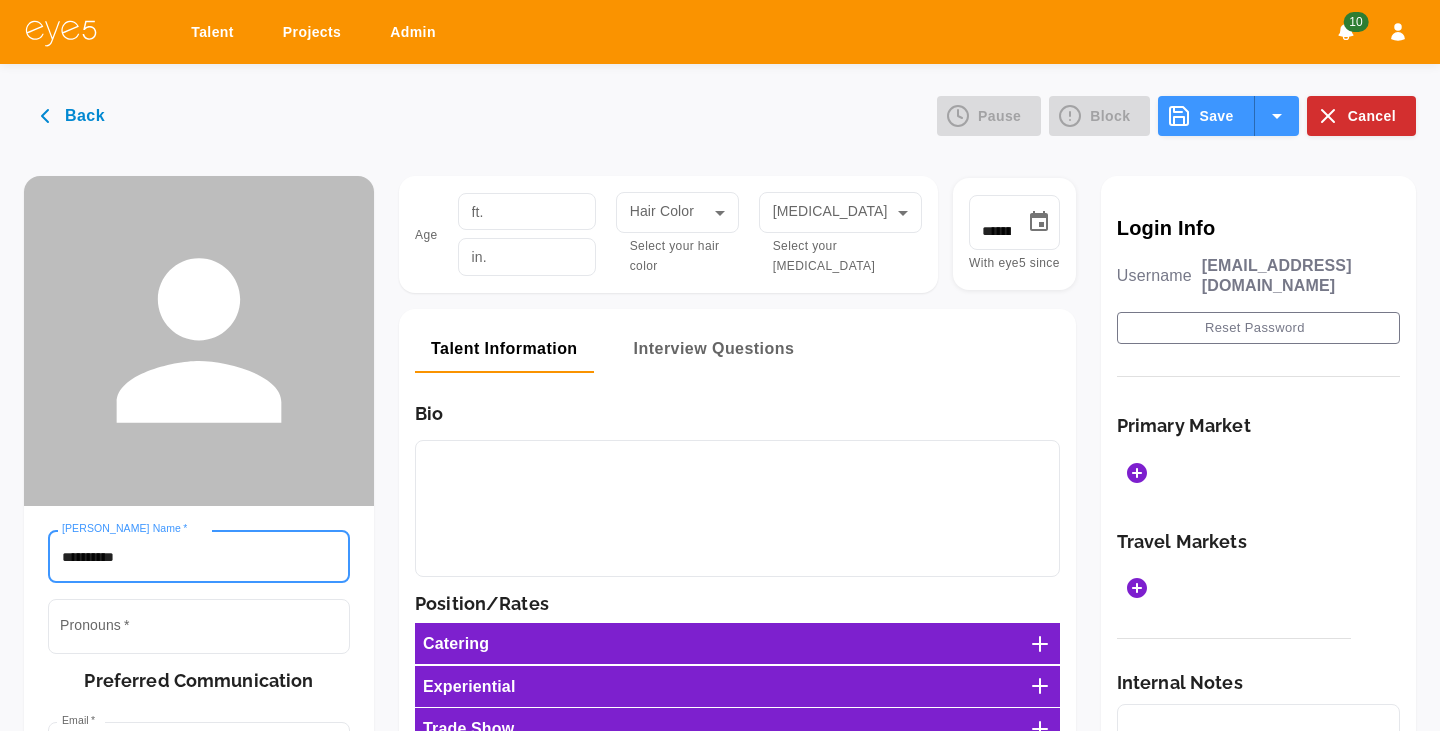 type on "**********" 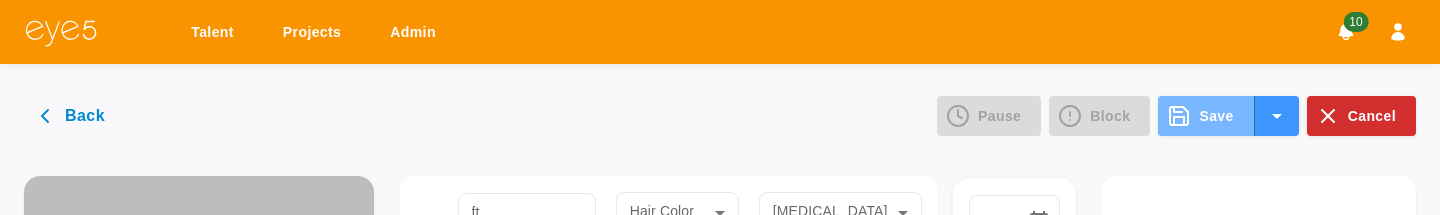 click on "Save" at bounding box center [1206, 116] 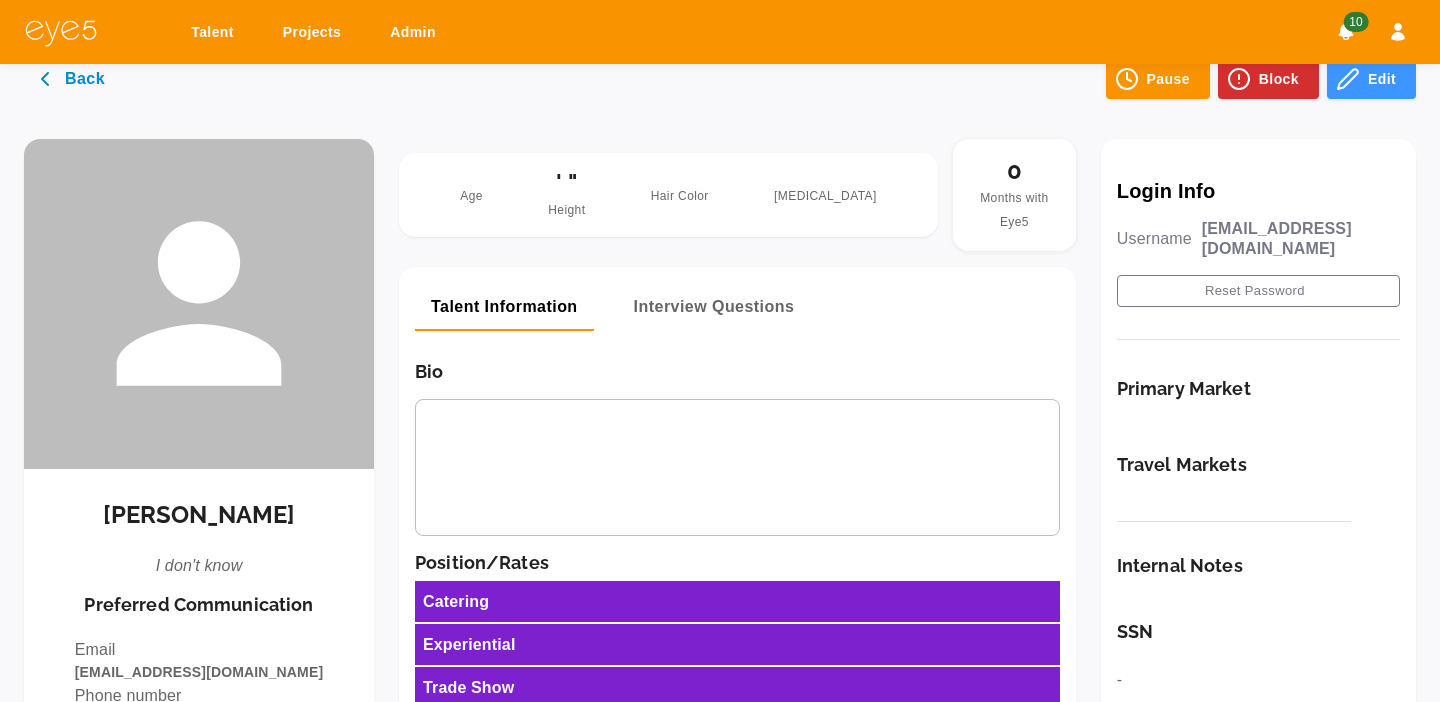 scroll, scrollTop: 0, scrollLeft: 0, axis: both 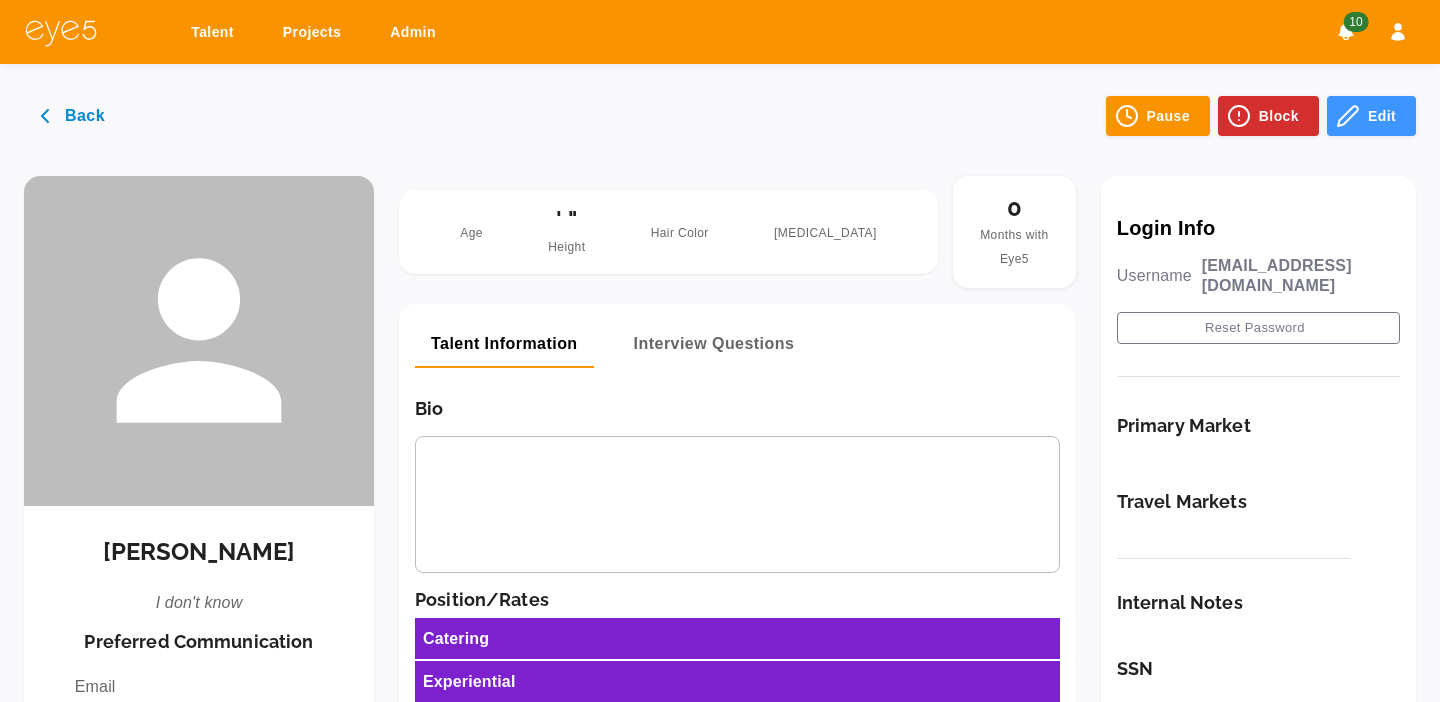 click on "Back" at bounding box center [74, 116] 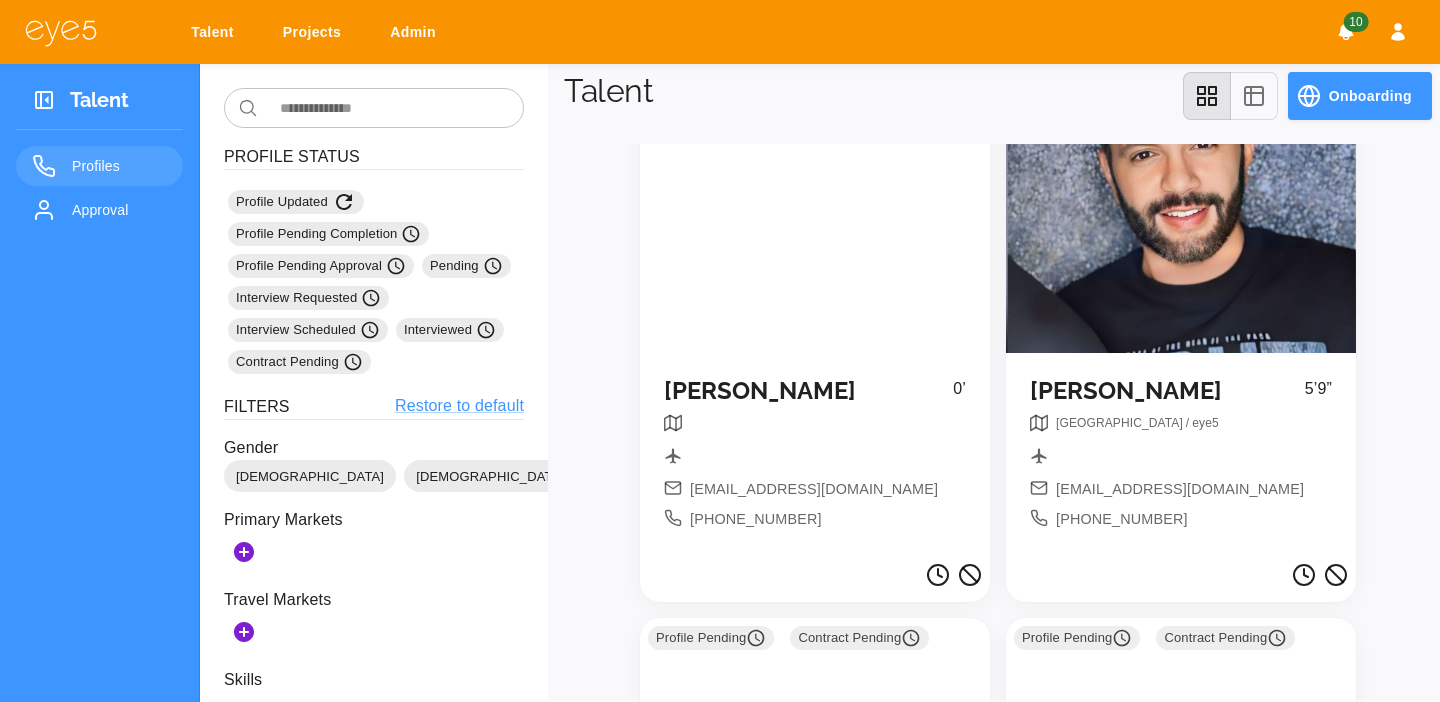 scroll, scrollTop: 0, scrollLeft: 0, axis: both 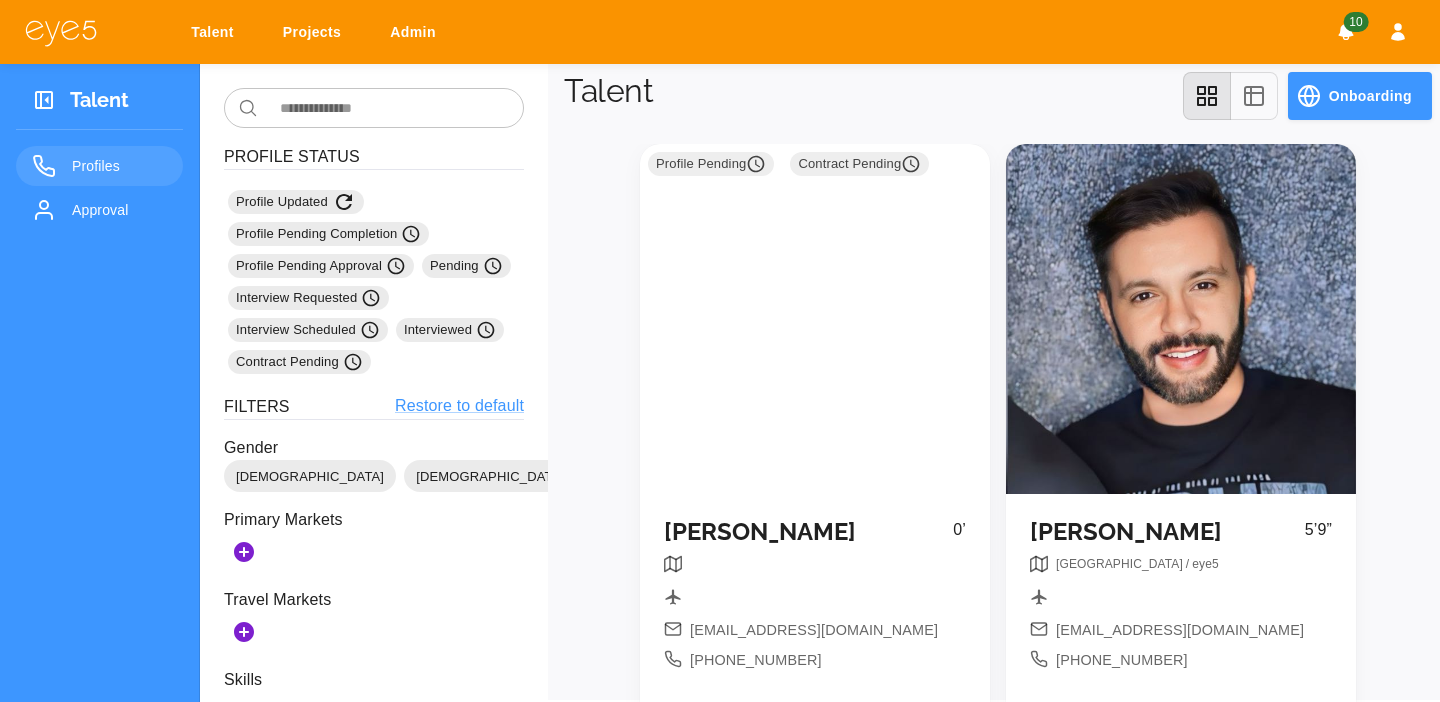 click at bounding box center (1181, 319) 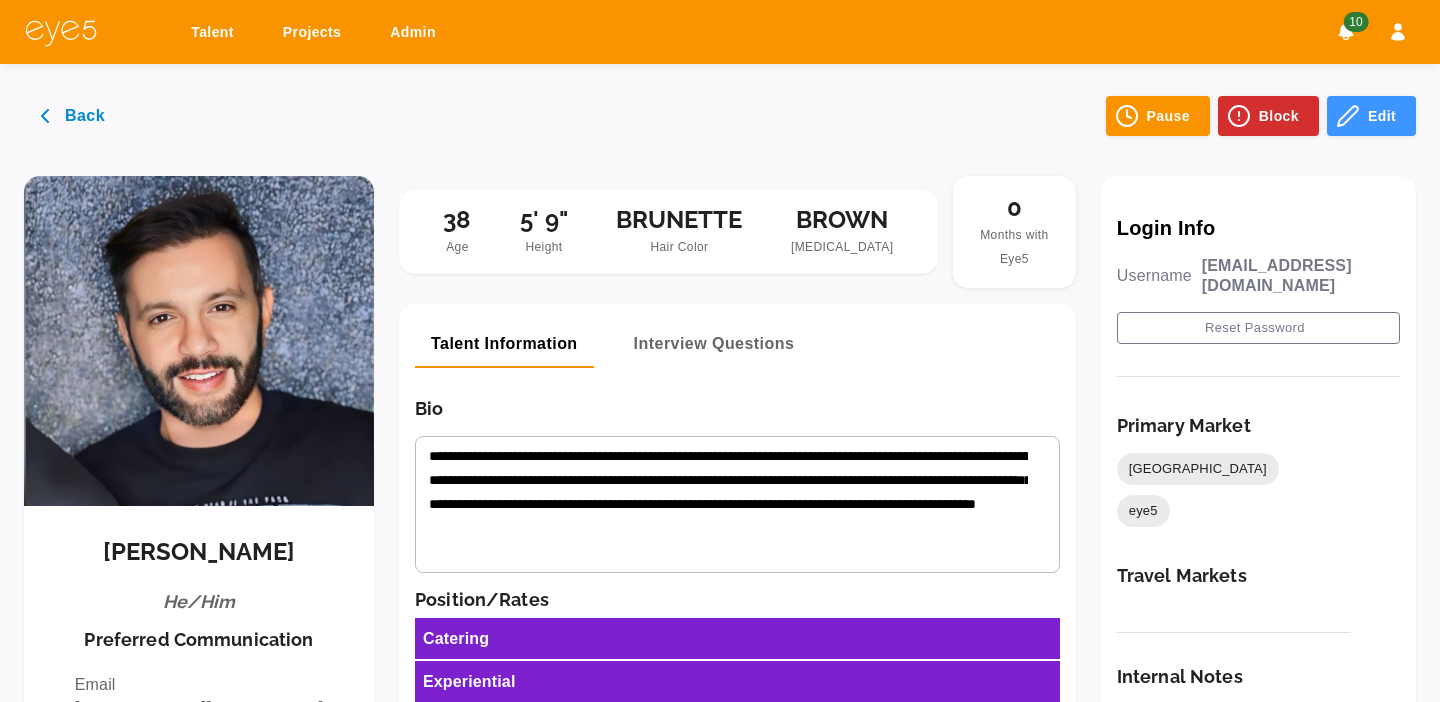 click on "Back" at bounding box center [74, 116] 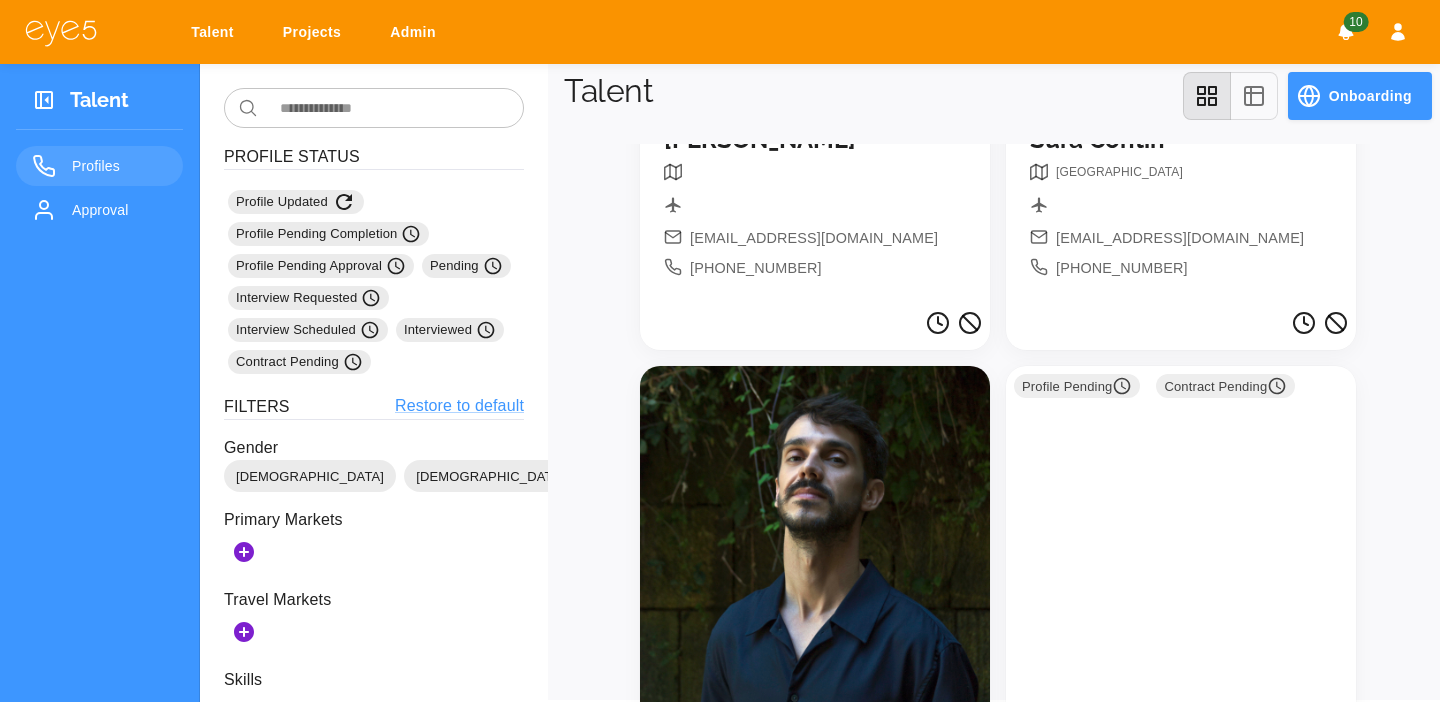 scroll, scrollTop: 14819, scrollLeft: 0, axis: vertical 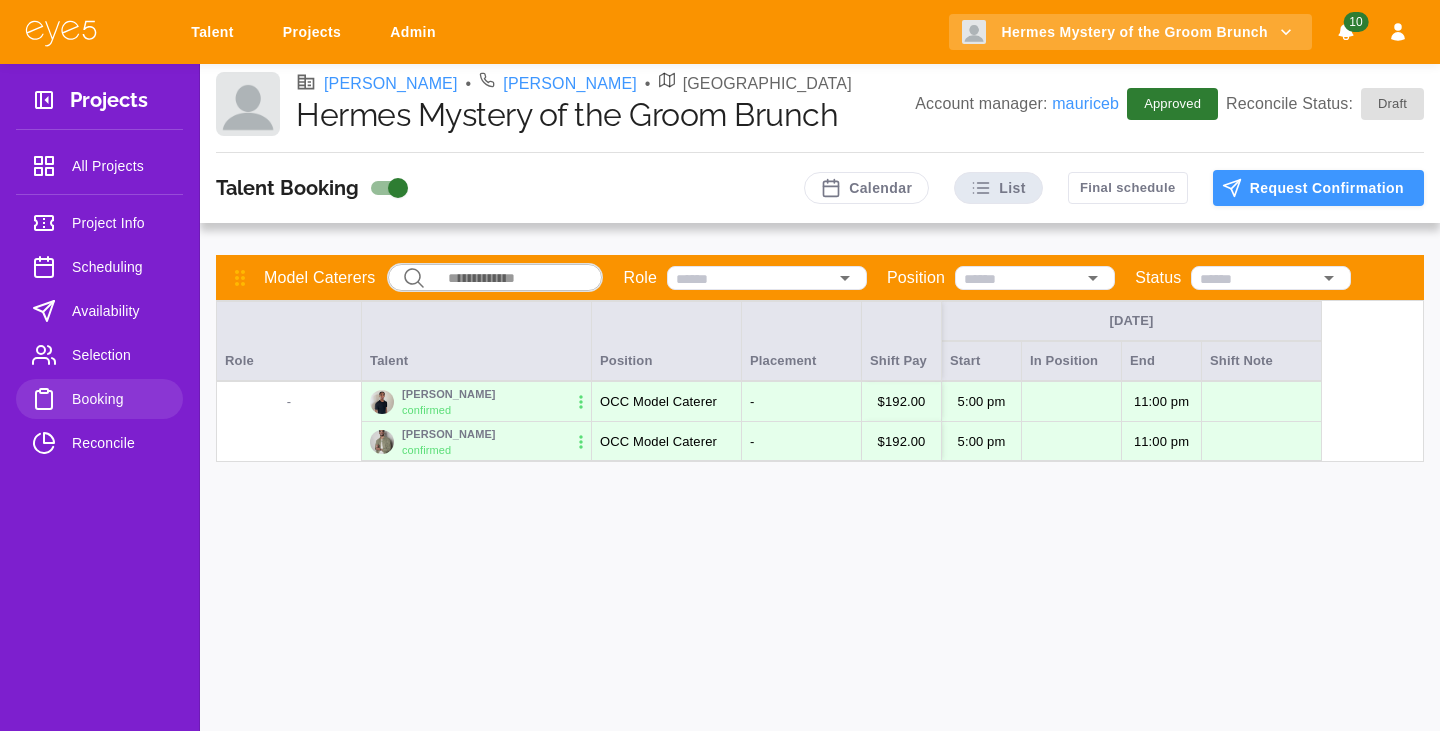 click on "Talent" at bounding box center [216, 32] 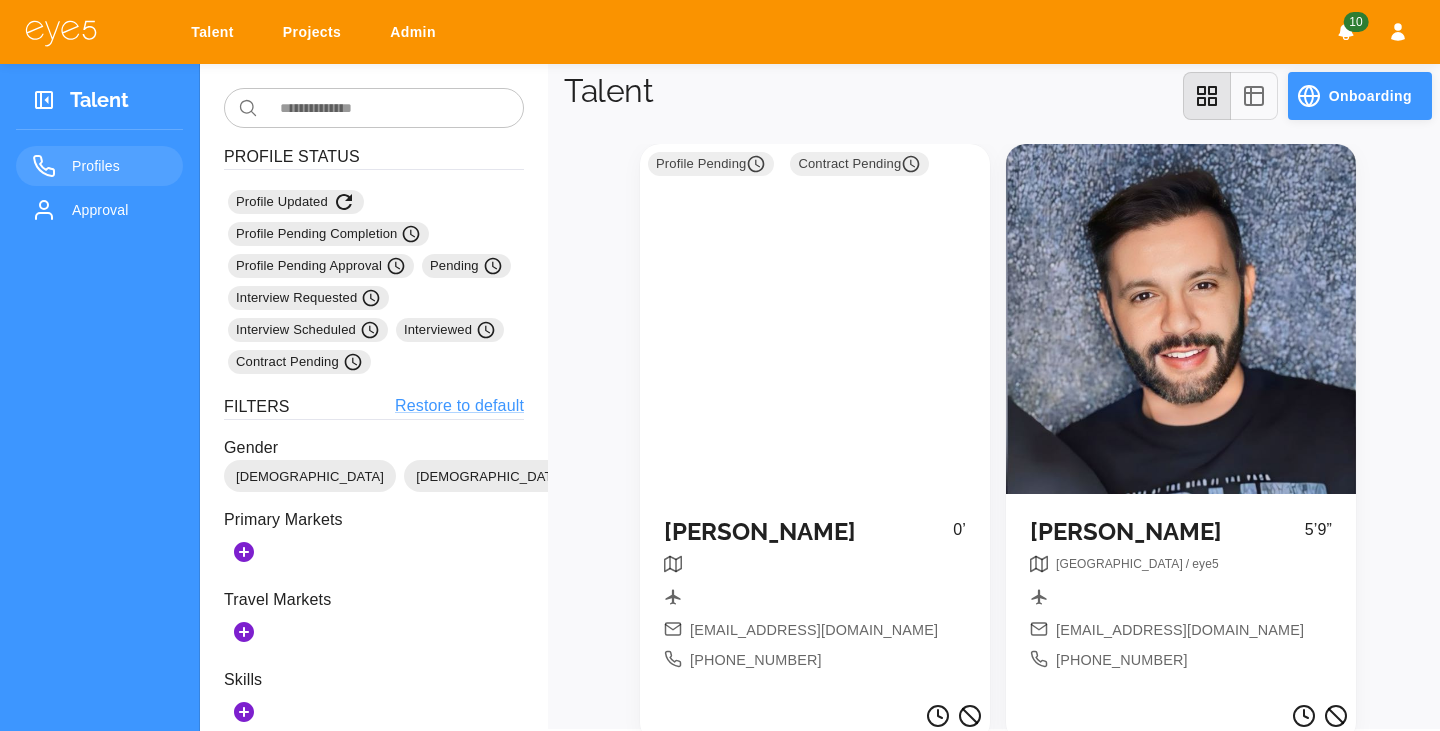 click on "Onboarding" at bounding box center (1360, 96) 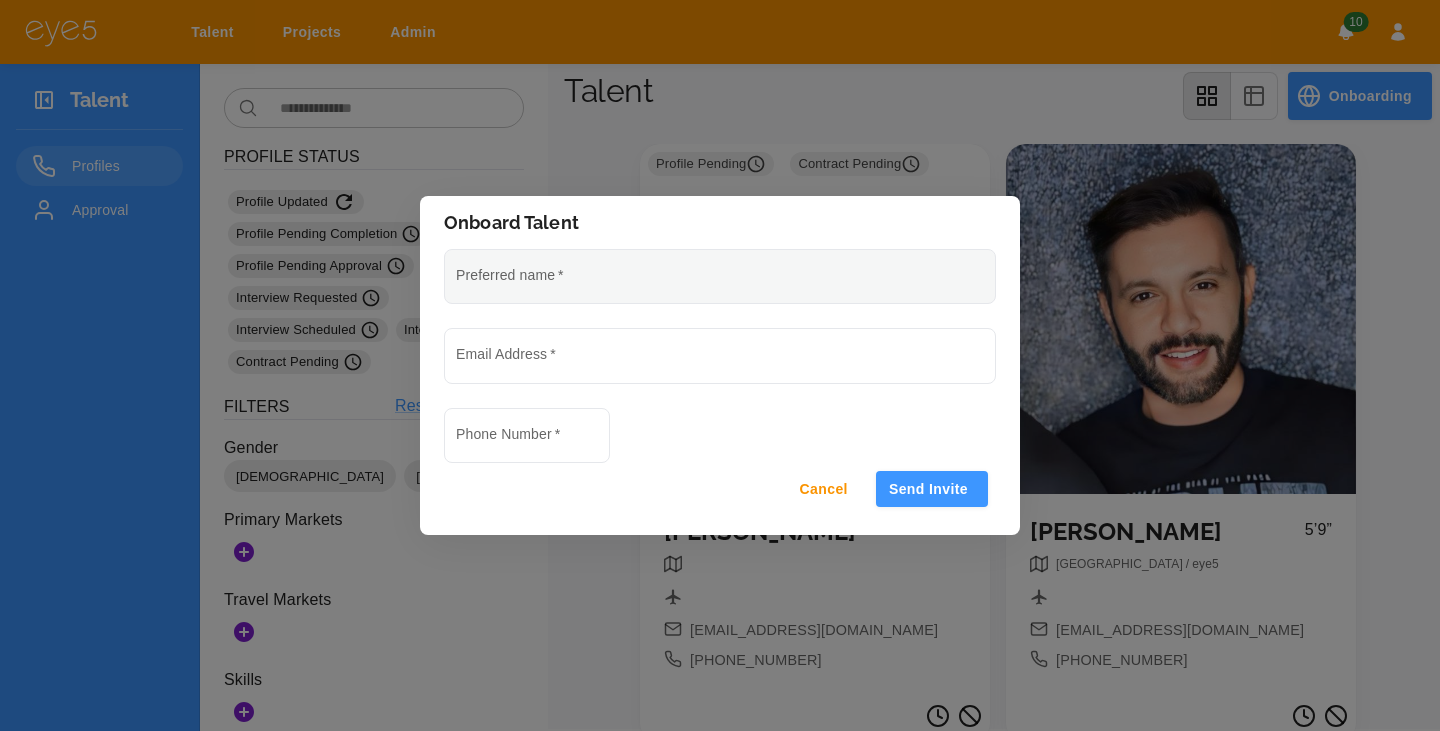 click on "Preferred name   *" at bounding box center [720, 276] 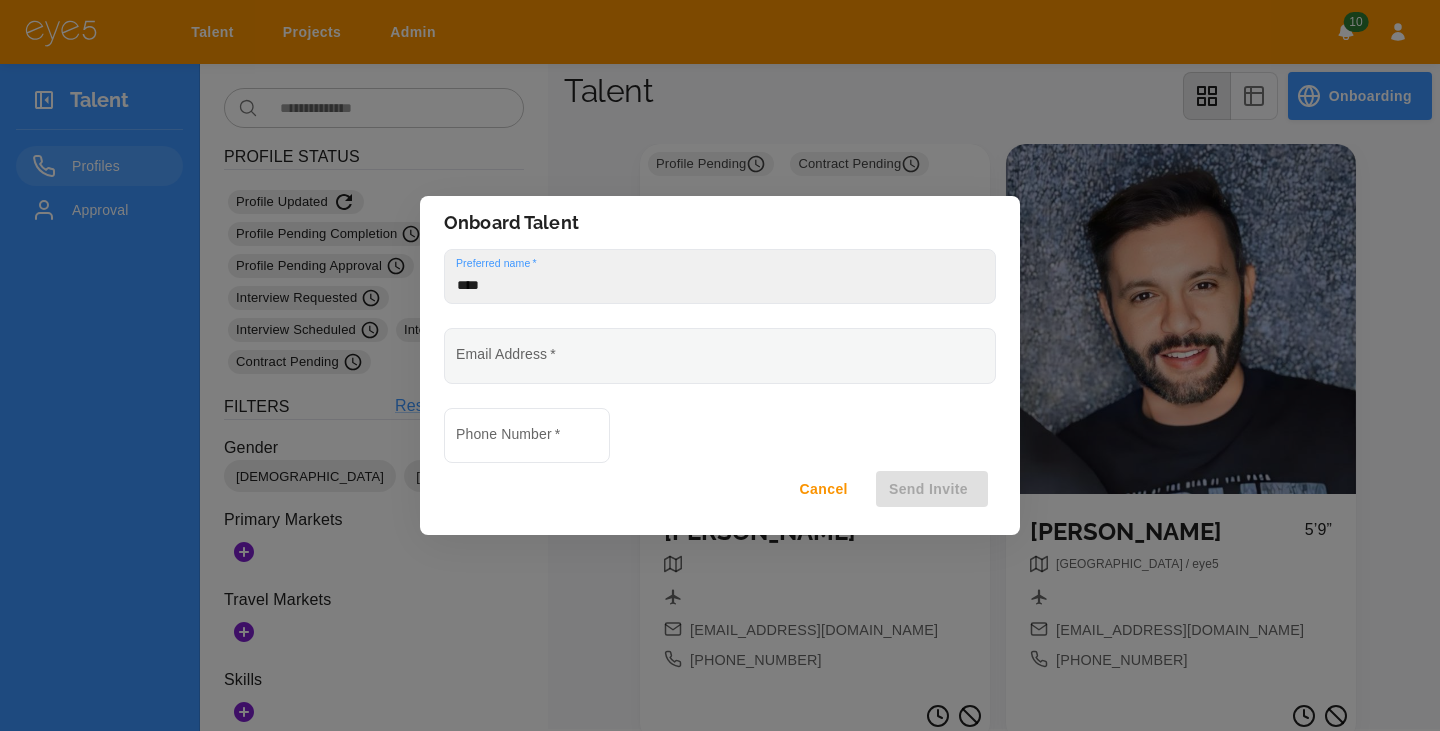 type on "****" 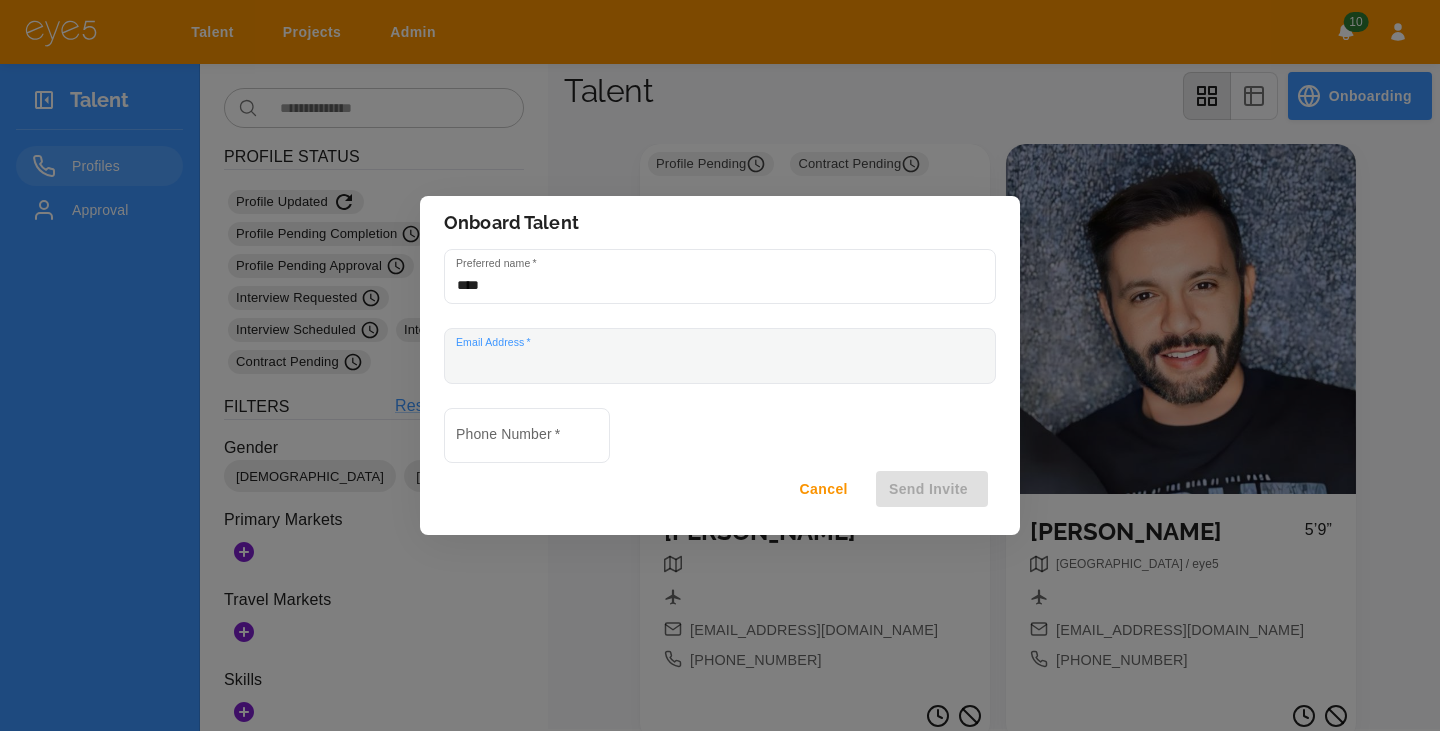 paste on "**********" 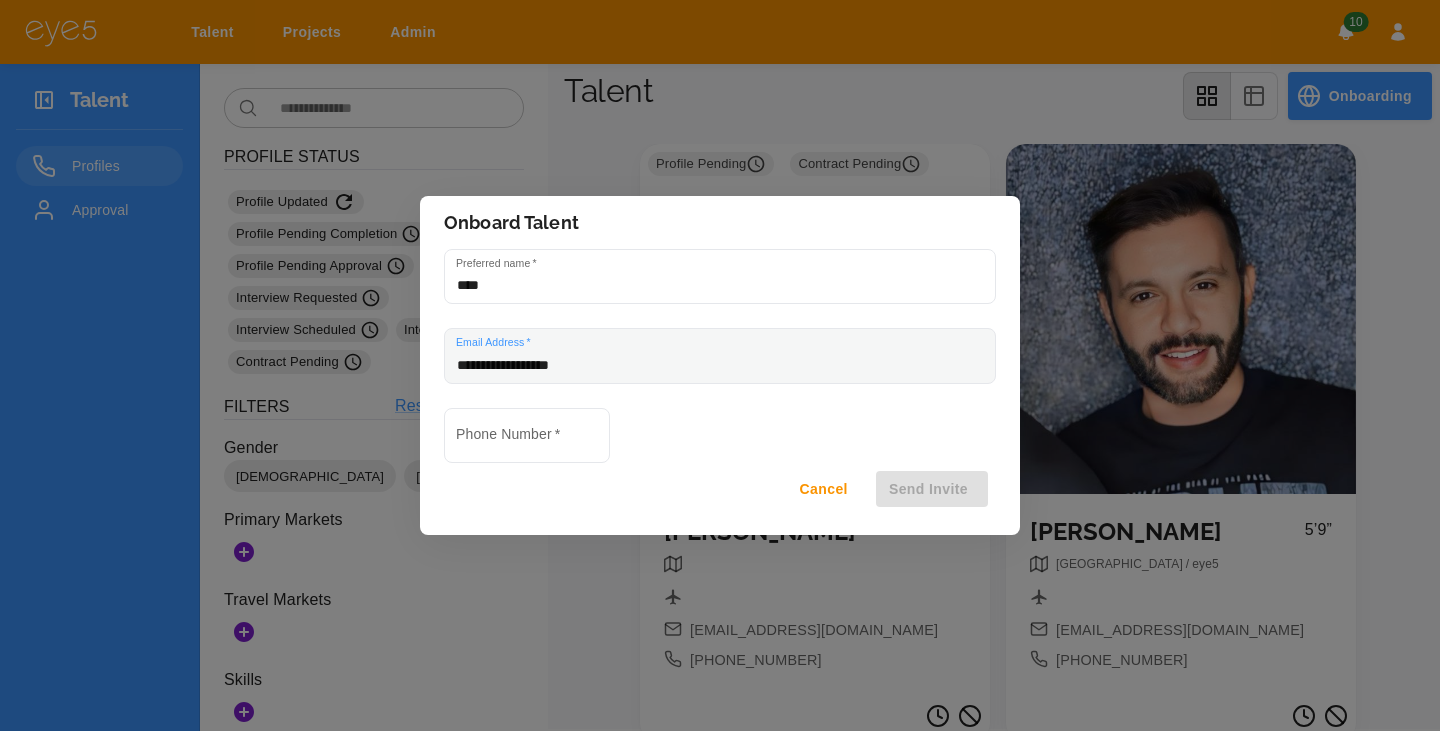 click on "**********" at bounding box center [720, 355] 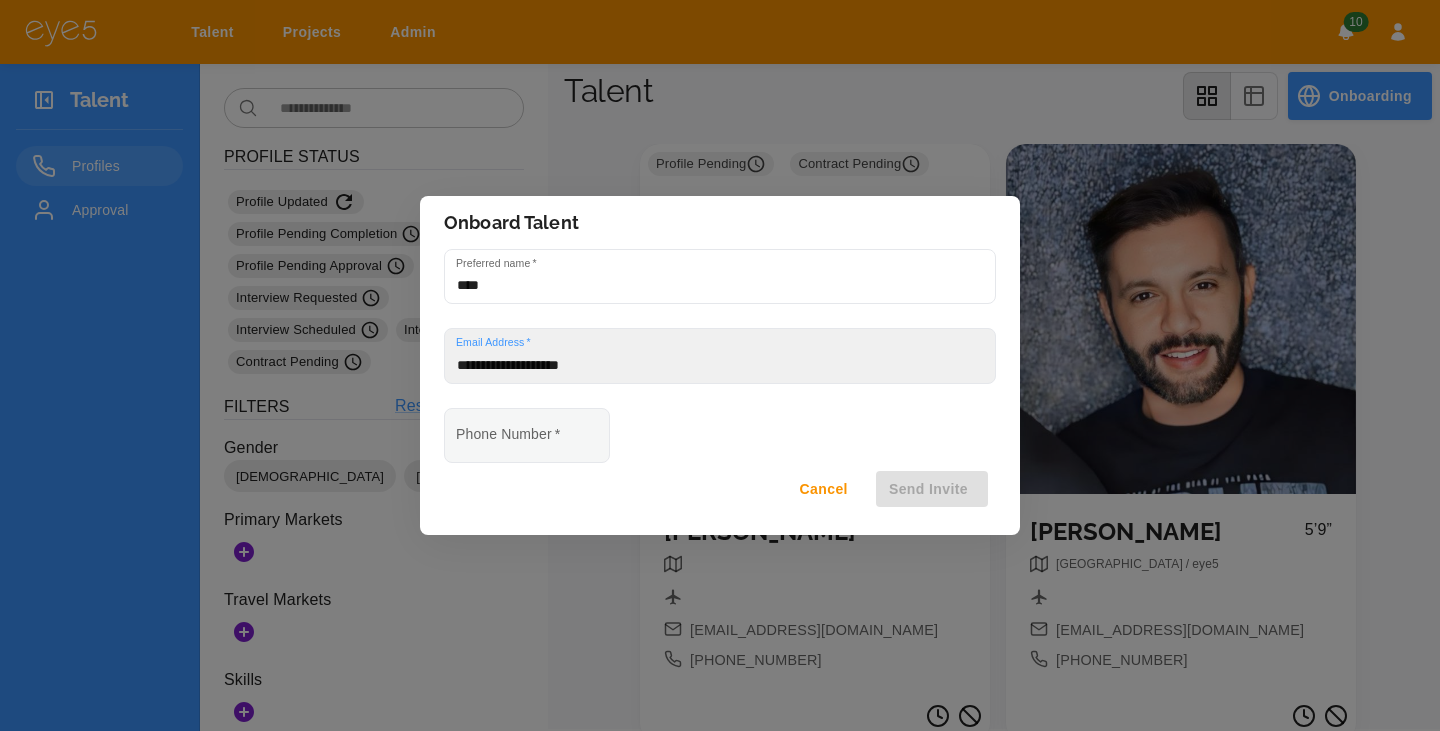 type on "**********" 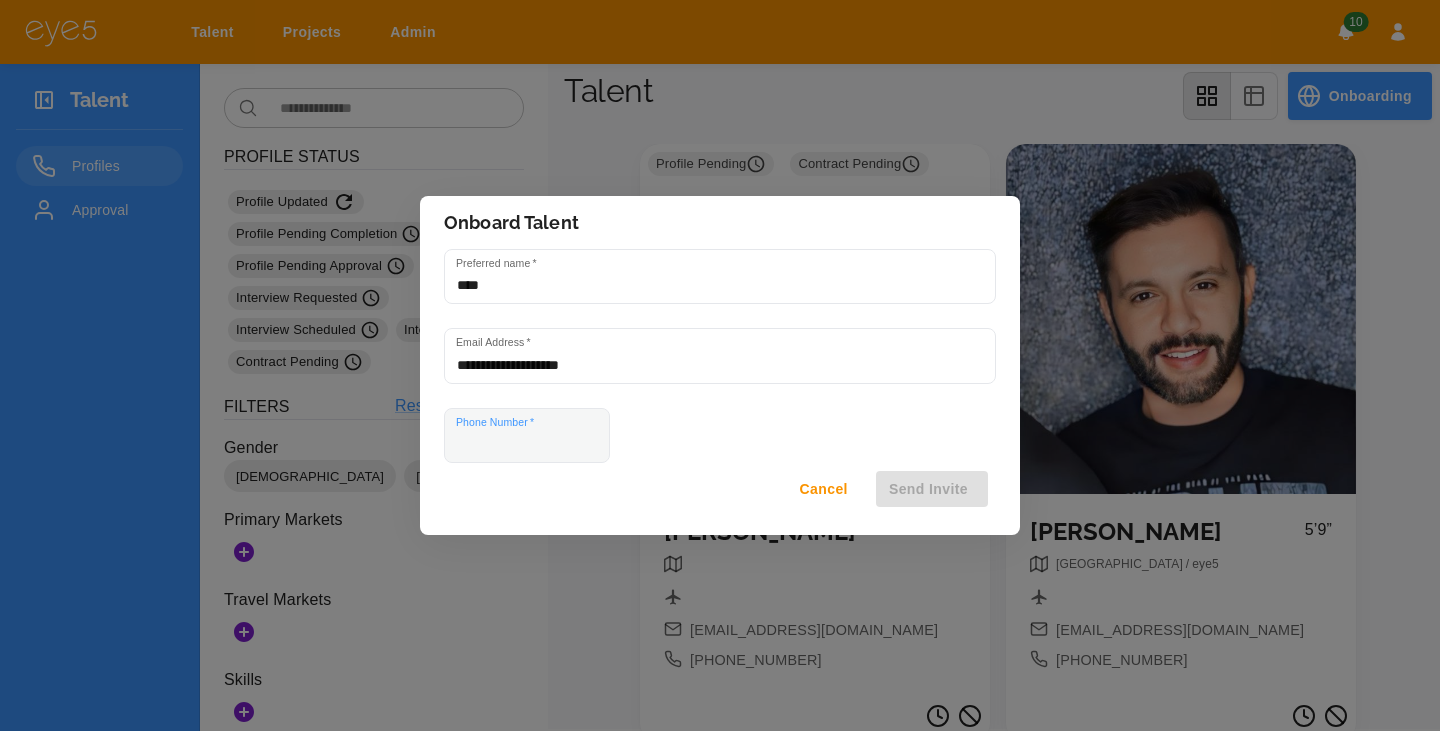 click on "Phone Number   *" at bounding box center [527, 435] 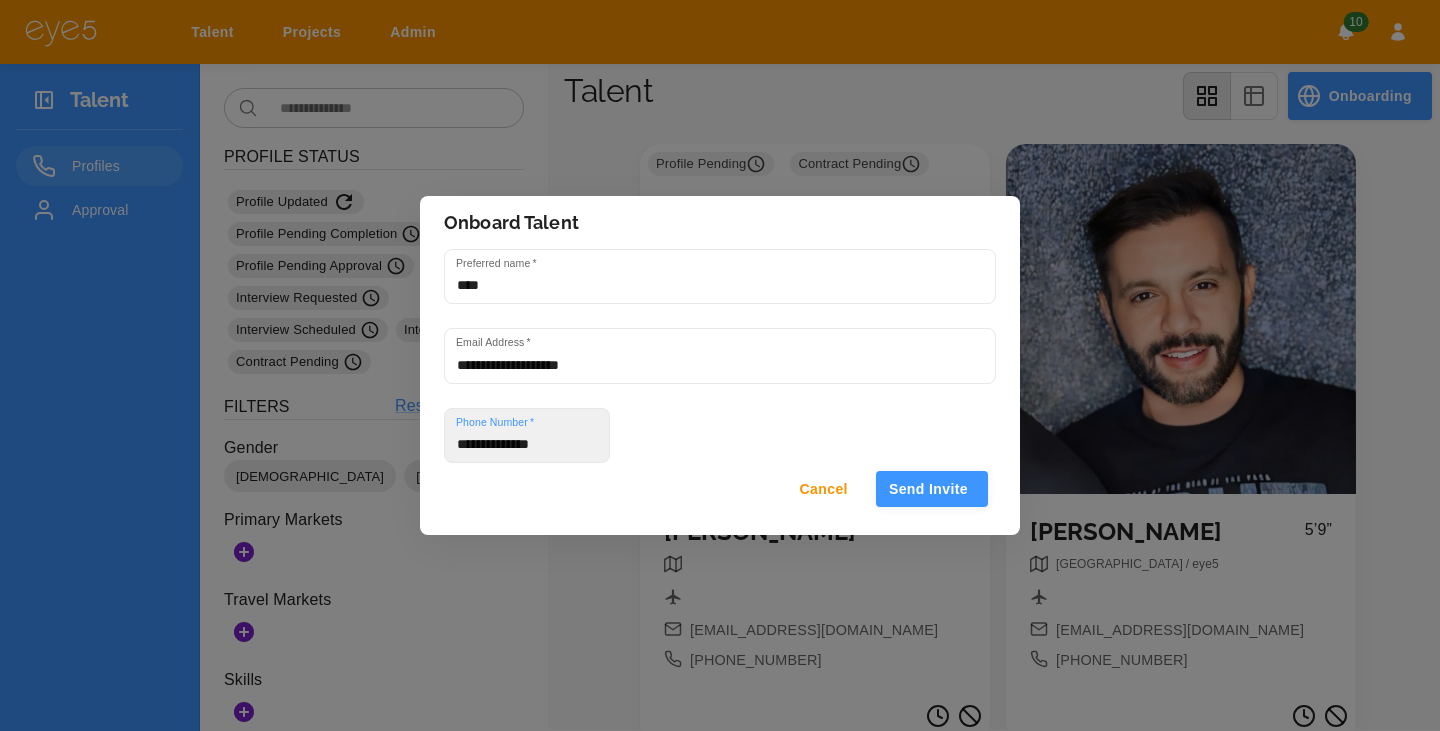 type on "**********" 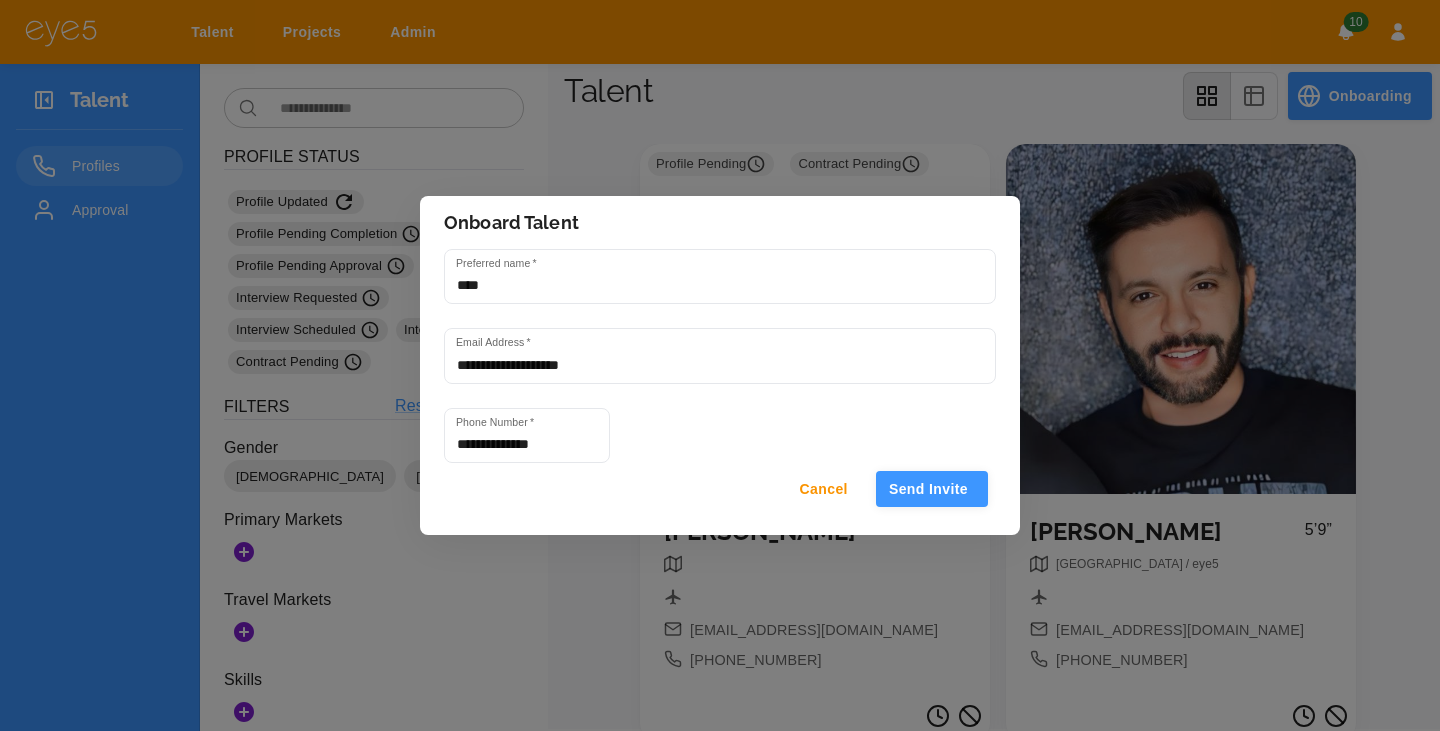 type 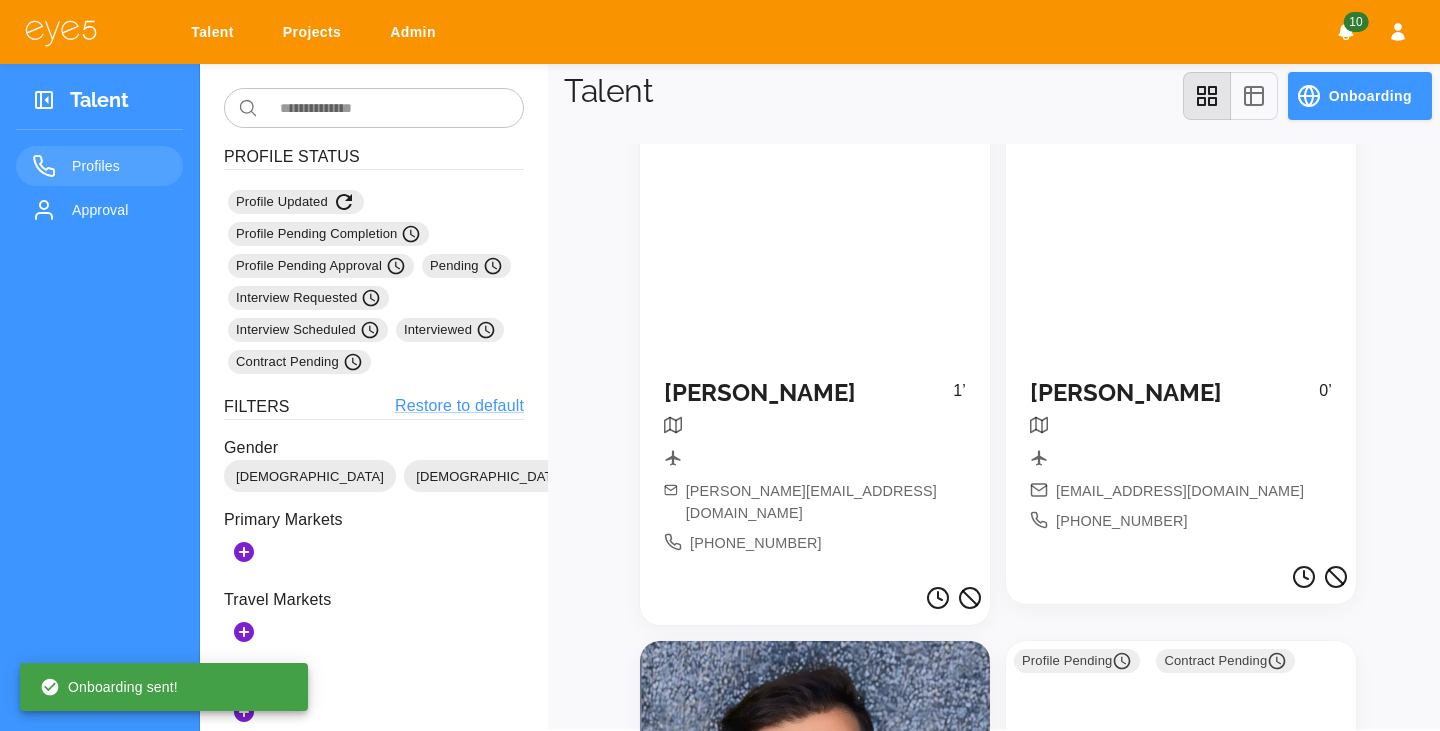 scroll, scrollTop: 122, scrollLeft: 0, axis: vertical 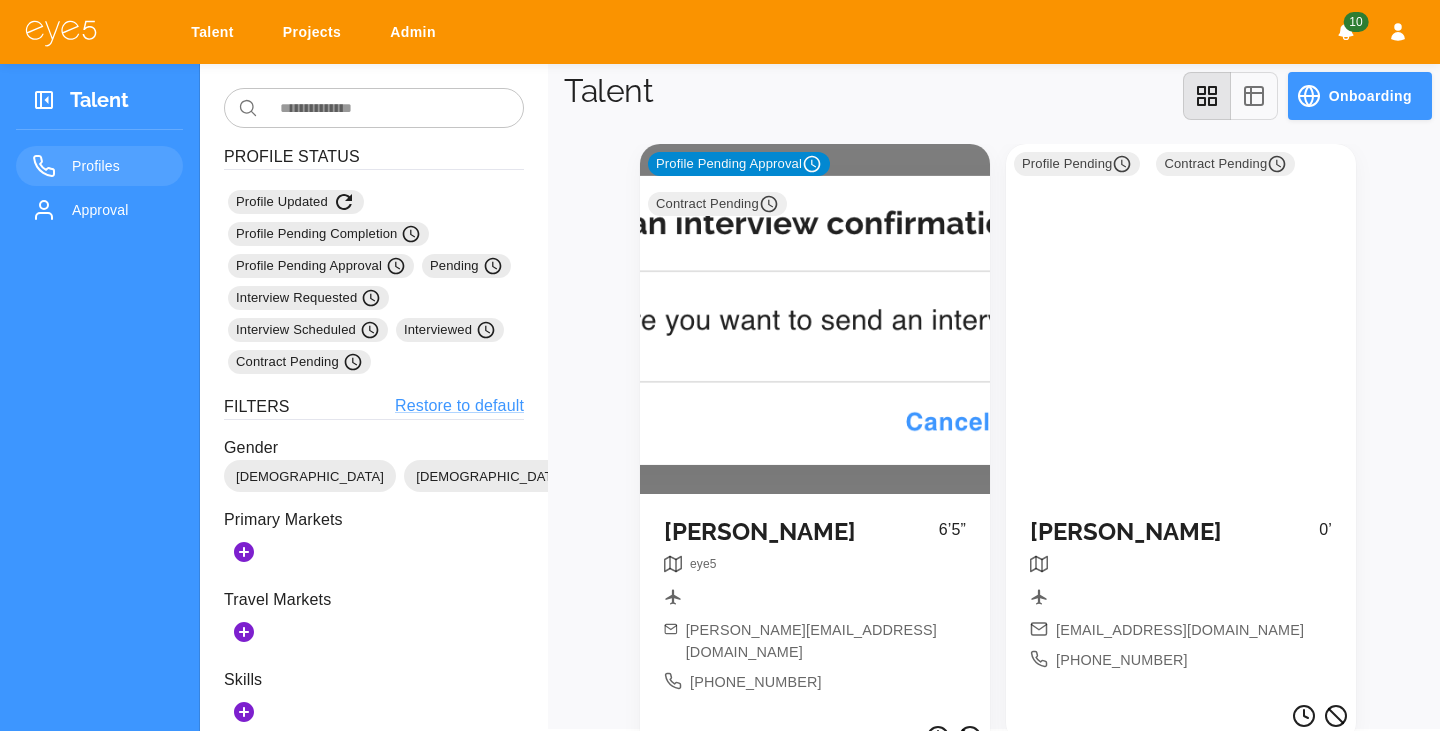 click on "Profile Pending Approval   Contract Pending" at bounding box center (815, 319) 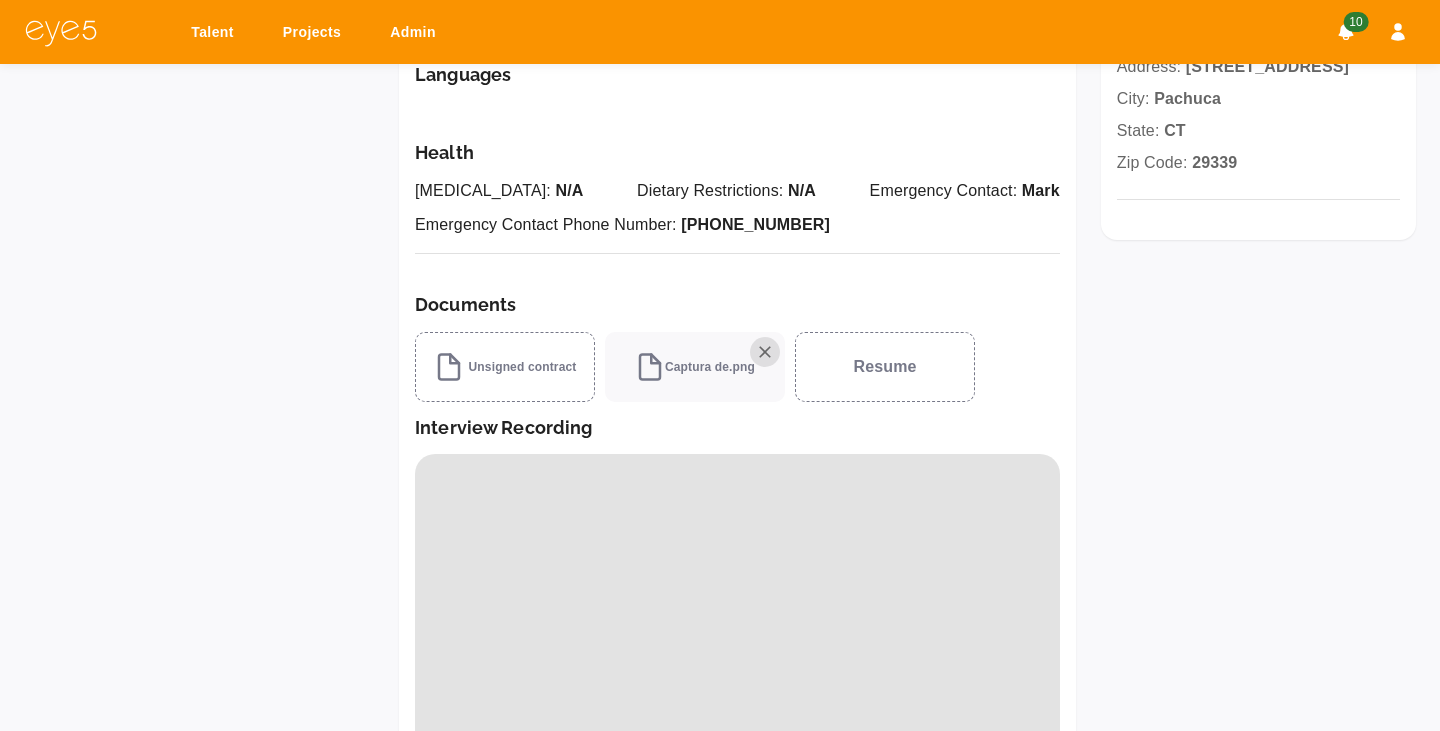 scroll, scrollTop: 0, scrollLeft: 0, axis: both 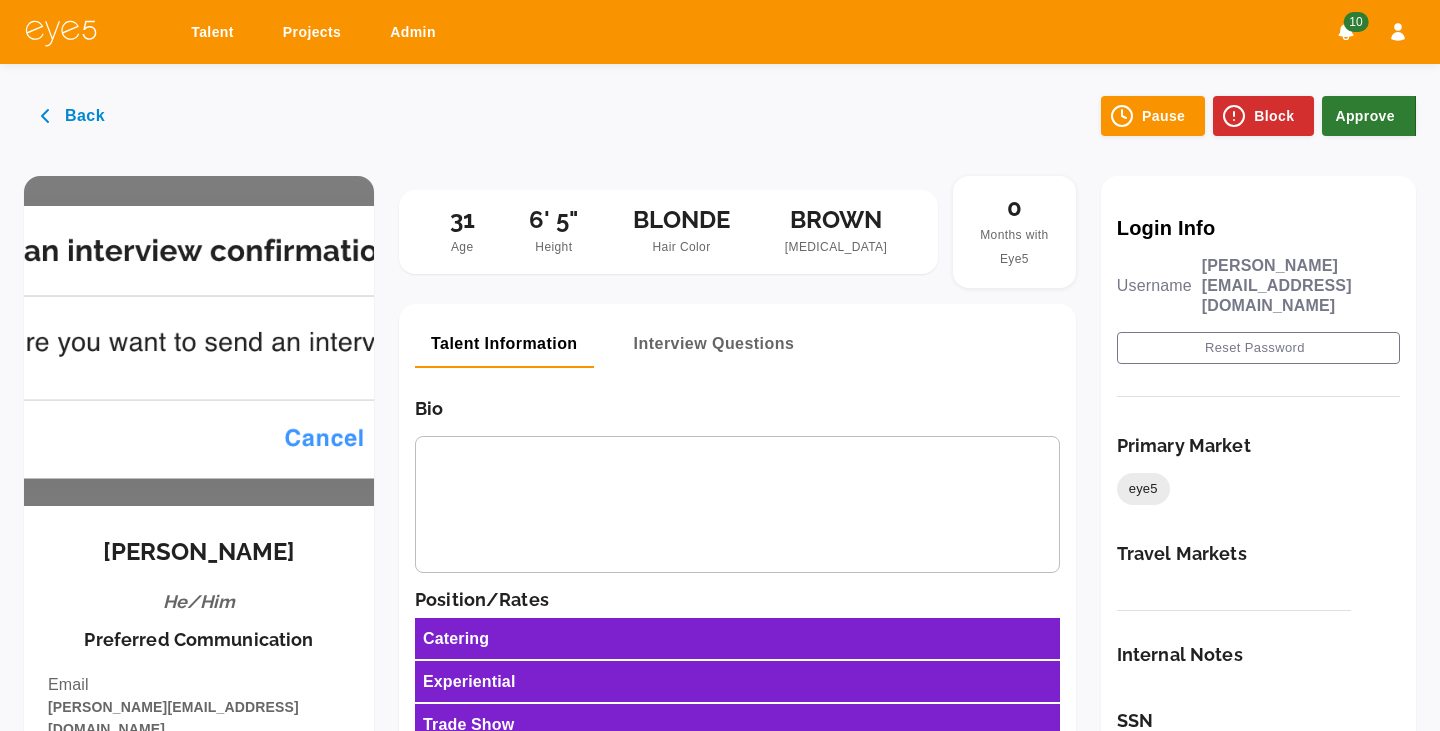 click on "Rick He/Him Preferred Communication Email rick+8@divelement.io Phone number (771) 234-6273 31 Age 6' 5" Height BLONDE Hair Color BROWN Eye Color 0 Months with Eye5 Talent Information Interview Questions Bio * ​ Position/Rates Catering Position Default Pay Rate Custom Pay Rate Experiential Position Default Pay Rate Custom Pay Rate Trade Show Position Default Pay Rate Custom Pay Rate Role Skills Wardrobe Sizing Unisex T-shirt:   S Mens Jacket:   0 Dress:   0 Shoe:   5.0 Languages Health Allergies:   N/A Dietary Restrictions:   N/A Emergency Contact:   Mark Emergency Contact Phone Number:   (771) 634-2827 Documents Unsigned contract Captura de.png Resume Interview Recording RecallBotRetry RetryUploadToS3AndUpdateTalent Login Info Username rick+8@divelement.io Reset Password Resend Contract Resend Onboarding Primary Market eye5 Travel Markets Internal Notes SSN 839-42-3949 Personal Info Legal Name:   Rick Varela   Preferred Name:   Rick Date of Birth:   1994-03-04 Gender:   MALE Address:   6703 Lueilwitz Creek" at bounding box center (720, 989) 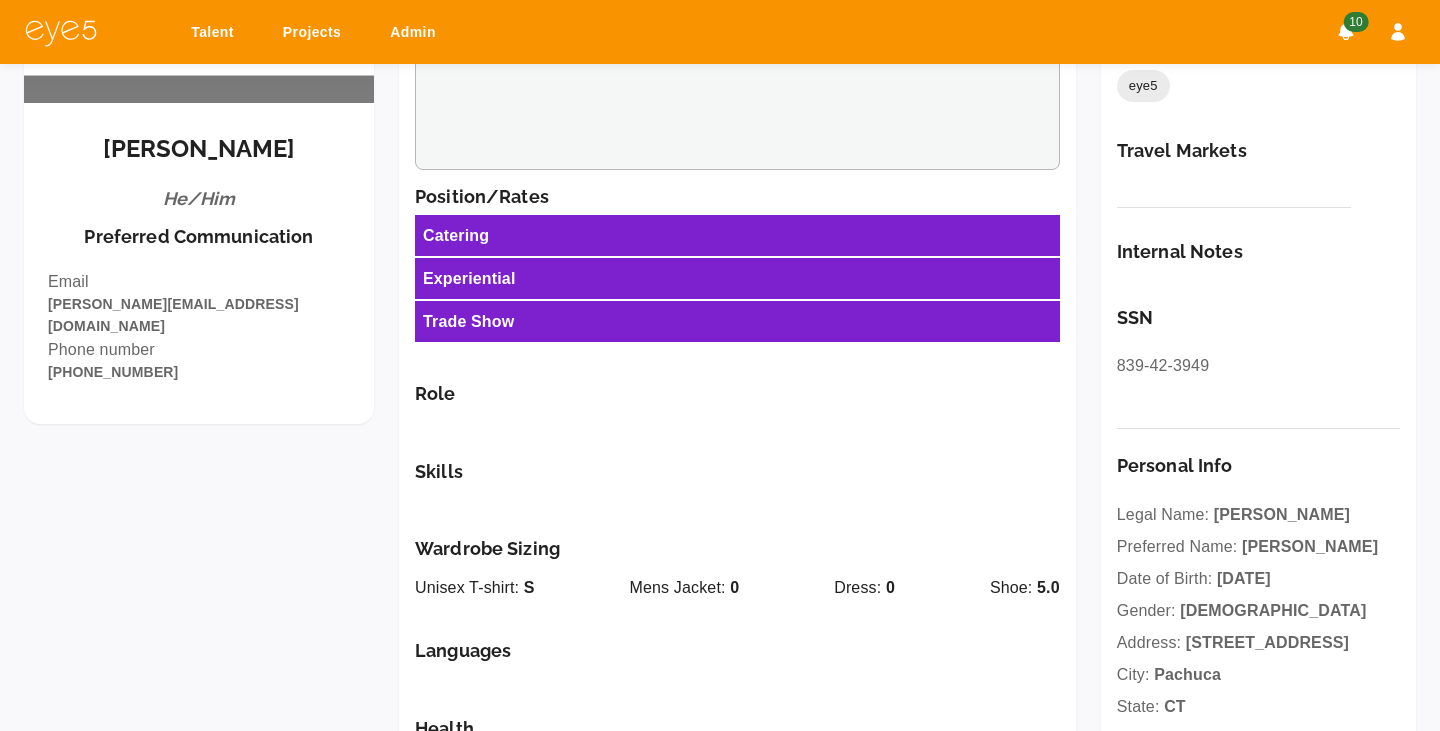 scroll, scrollTop: 0, scrollLeft: 0, axis: both 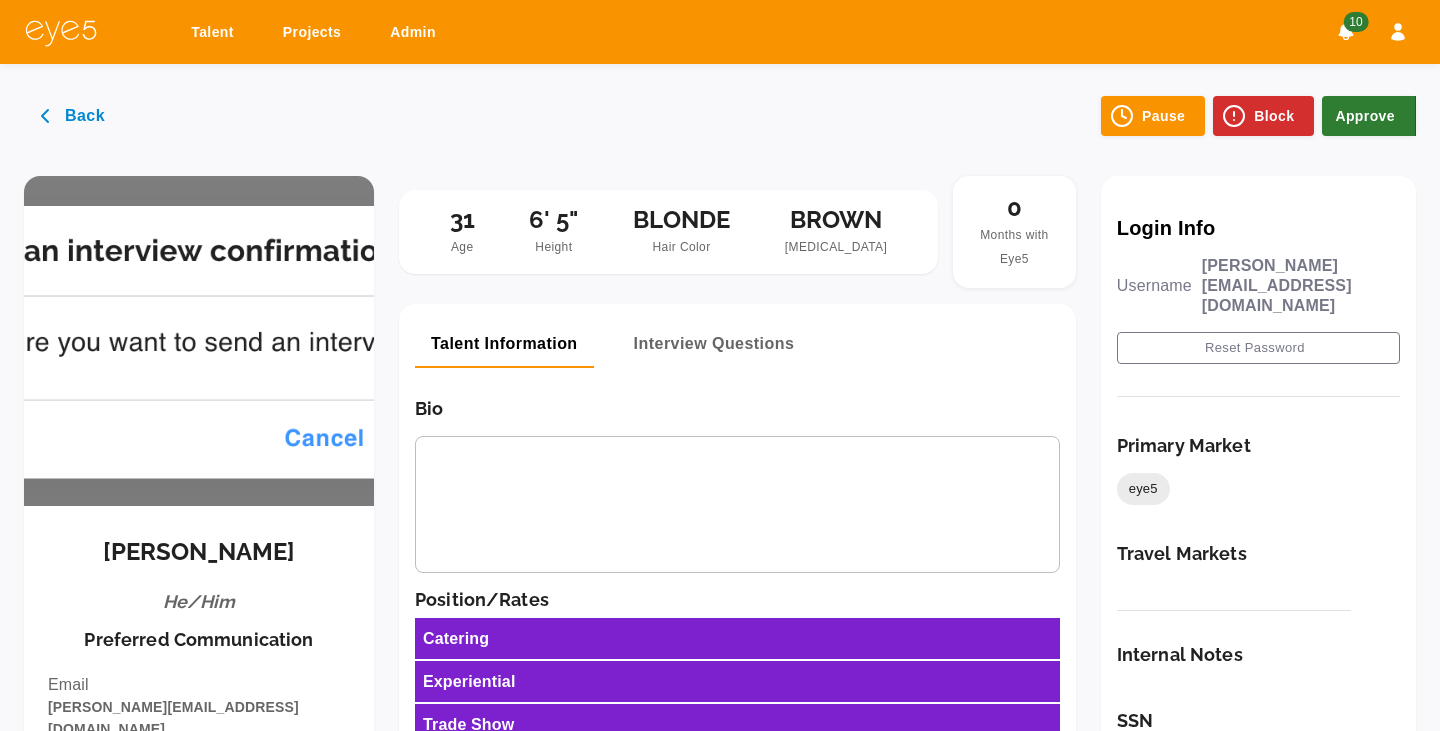 click on "Back" at bounding box center [74, 116] 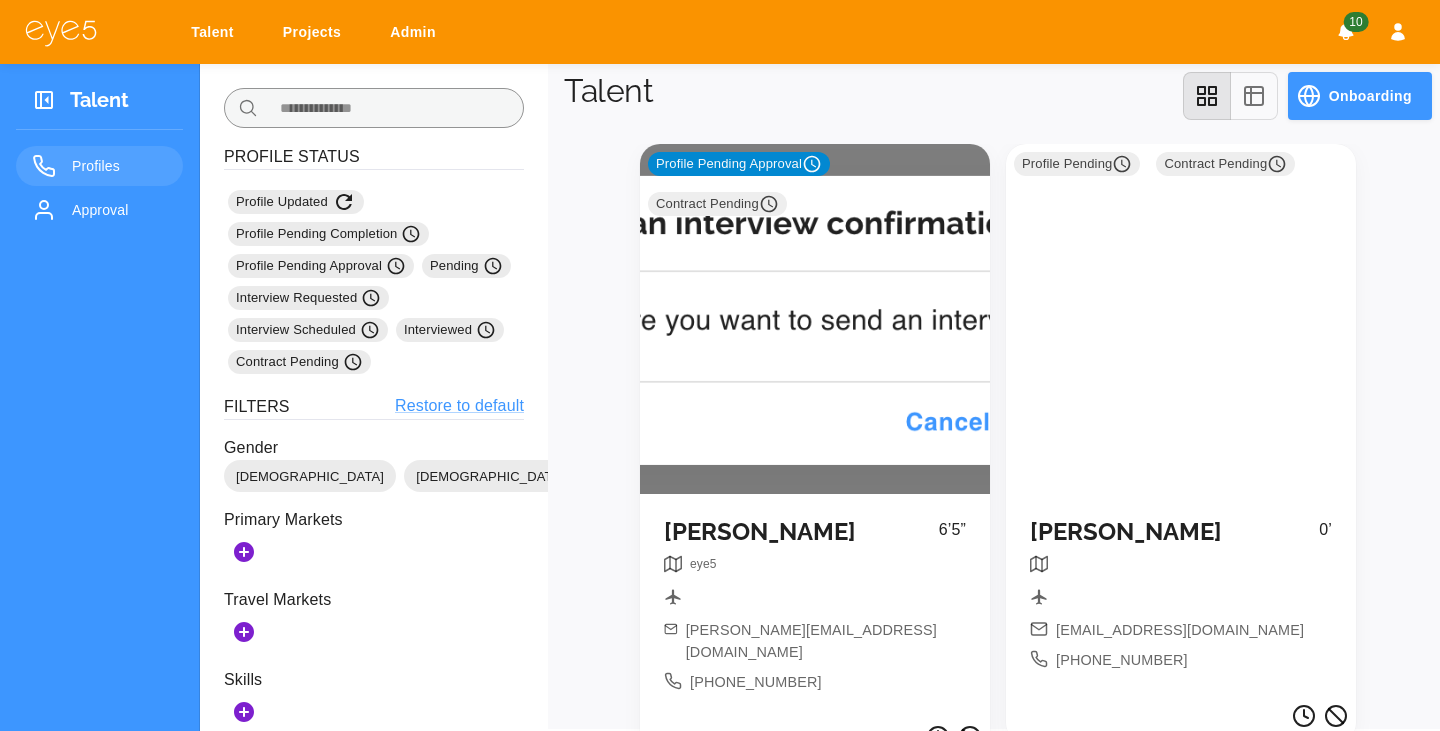 click at bounding box center (395, 108) 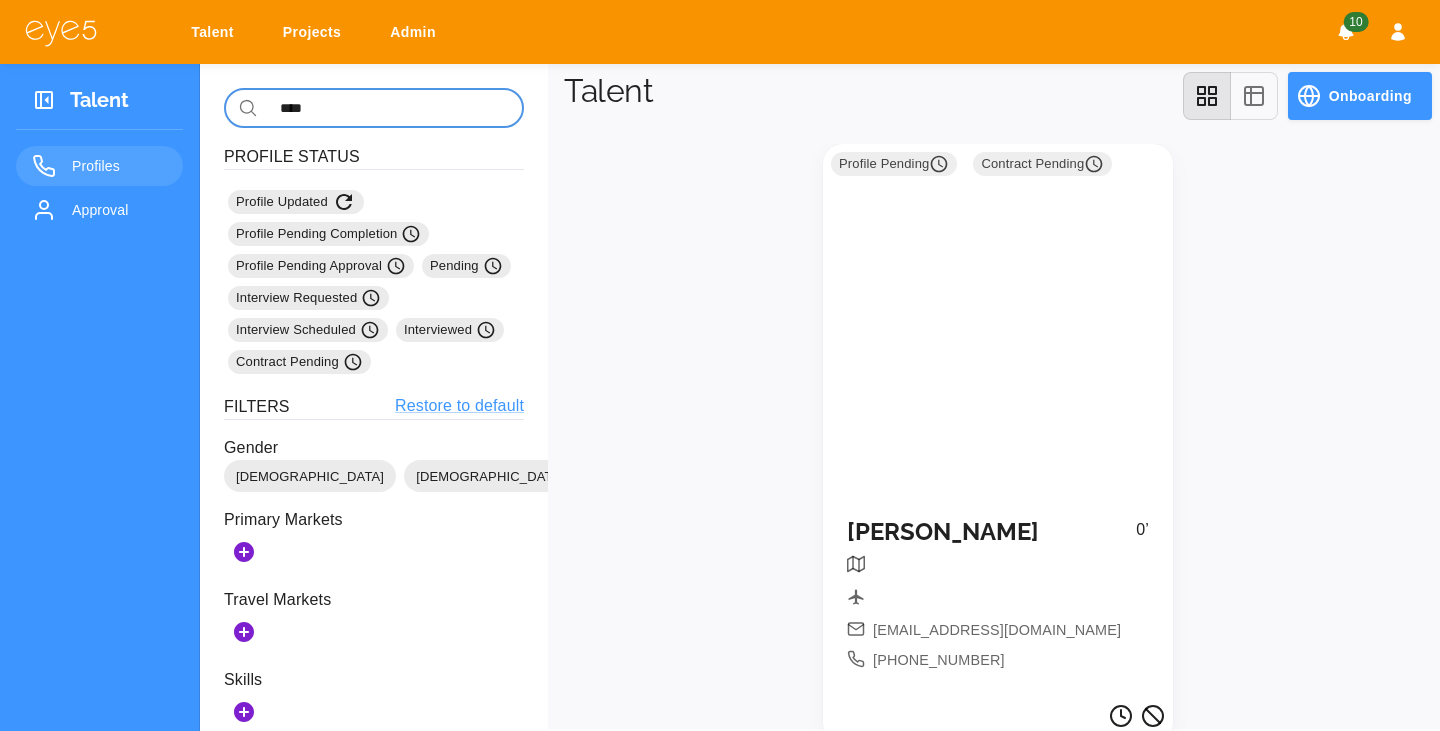 drag, startPoint x: 368, startPoint y: 110, endPoint x: 185, endPoint y: 110, distance: 183 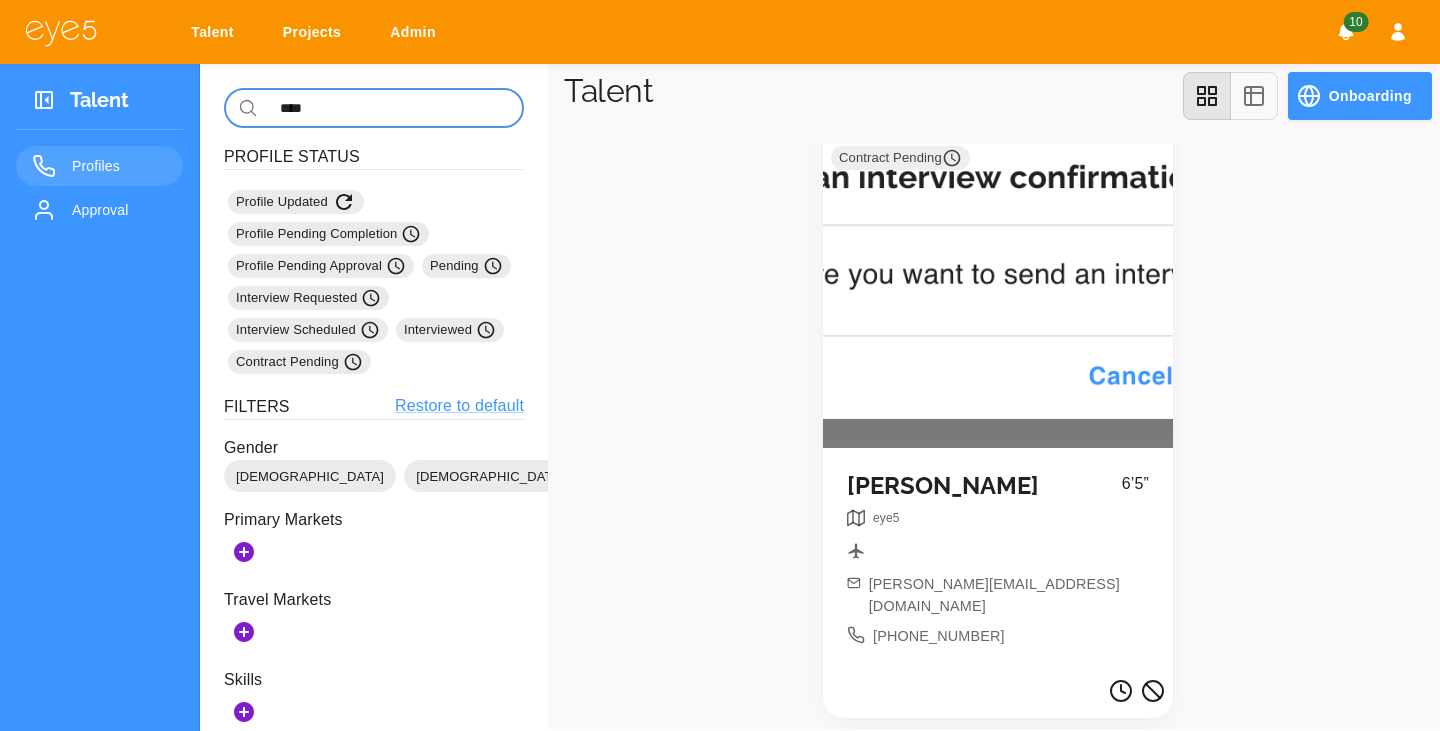 scroll, scrollTop: 0, scrollLeft: 0, axis: both 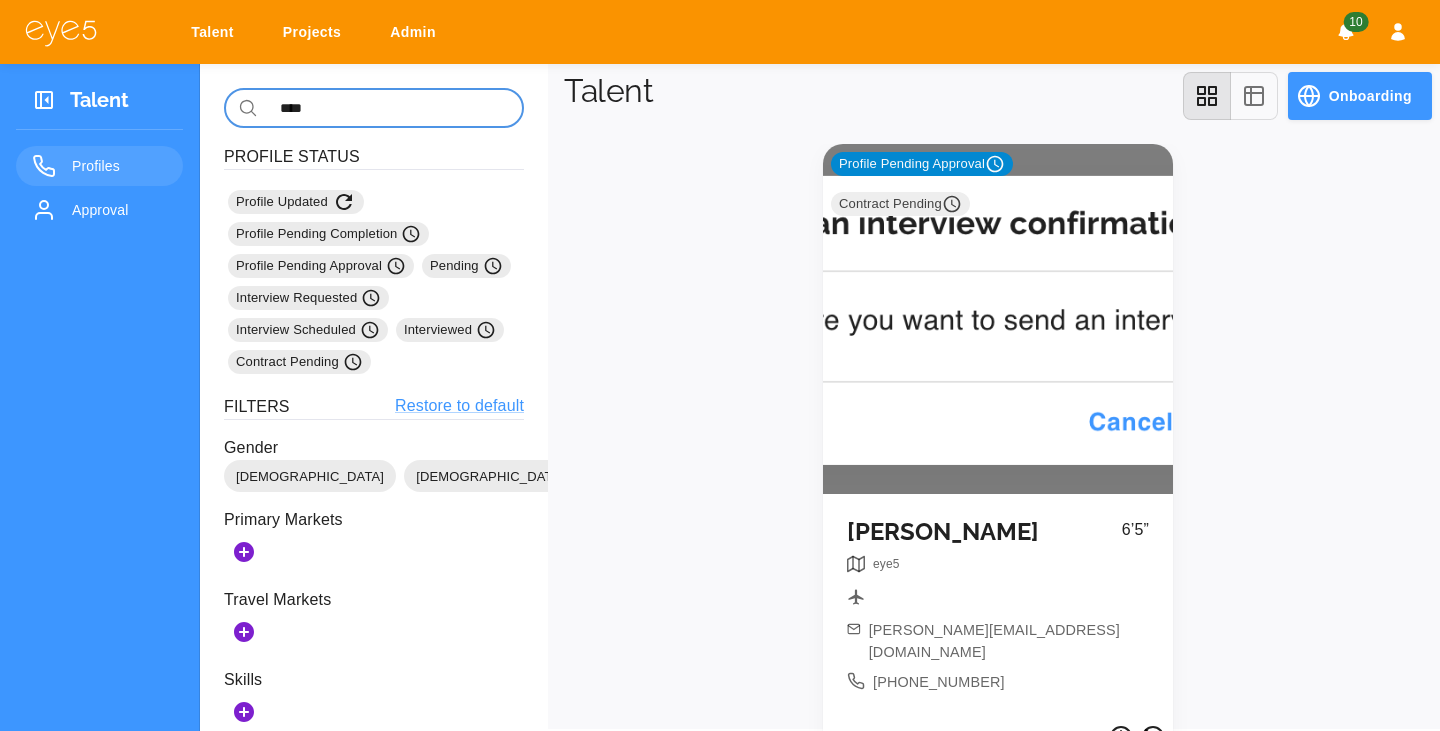 type on "****" 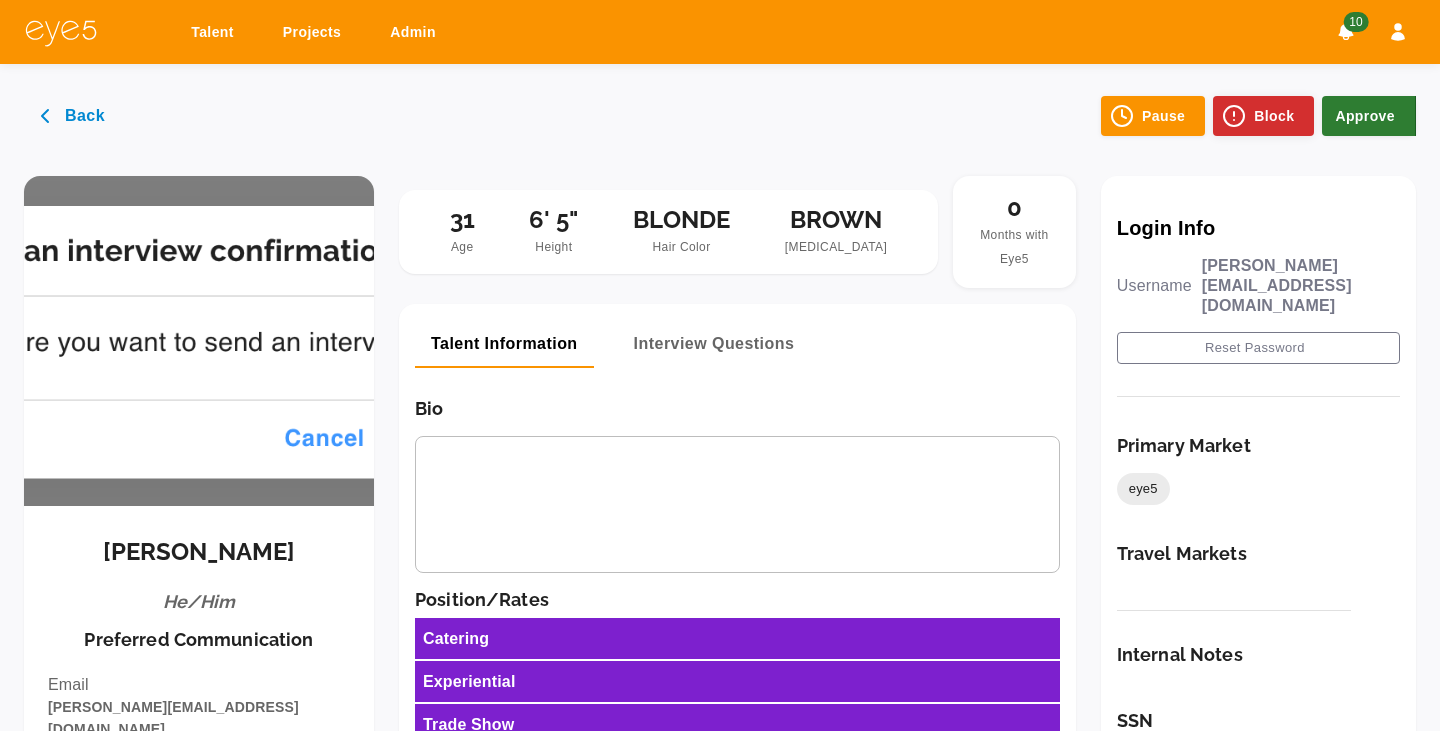 click on "Block" at bounding box center [1263, 116] 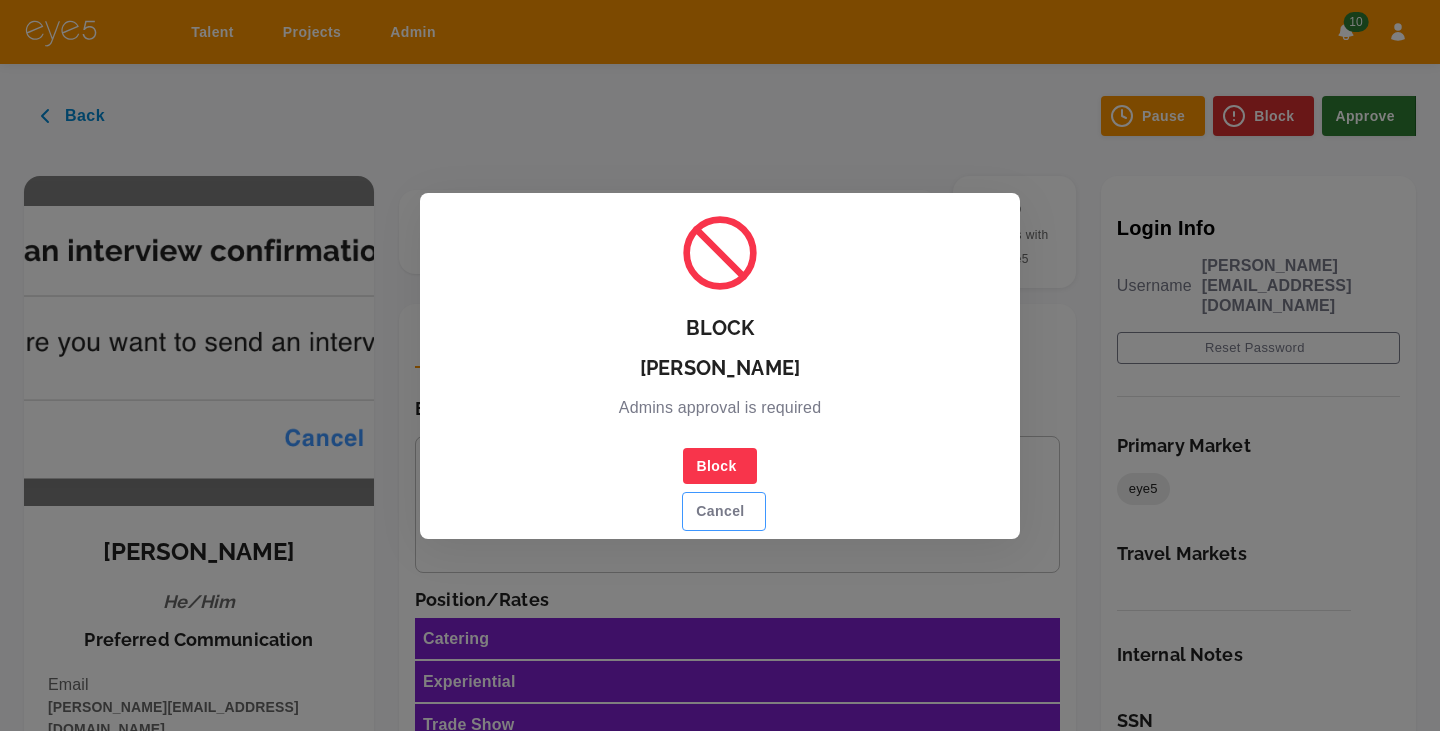 click on "Cancel" at bounding box center [723, 511] 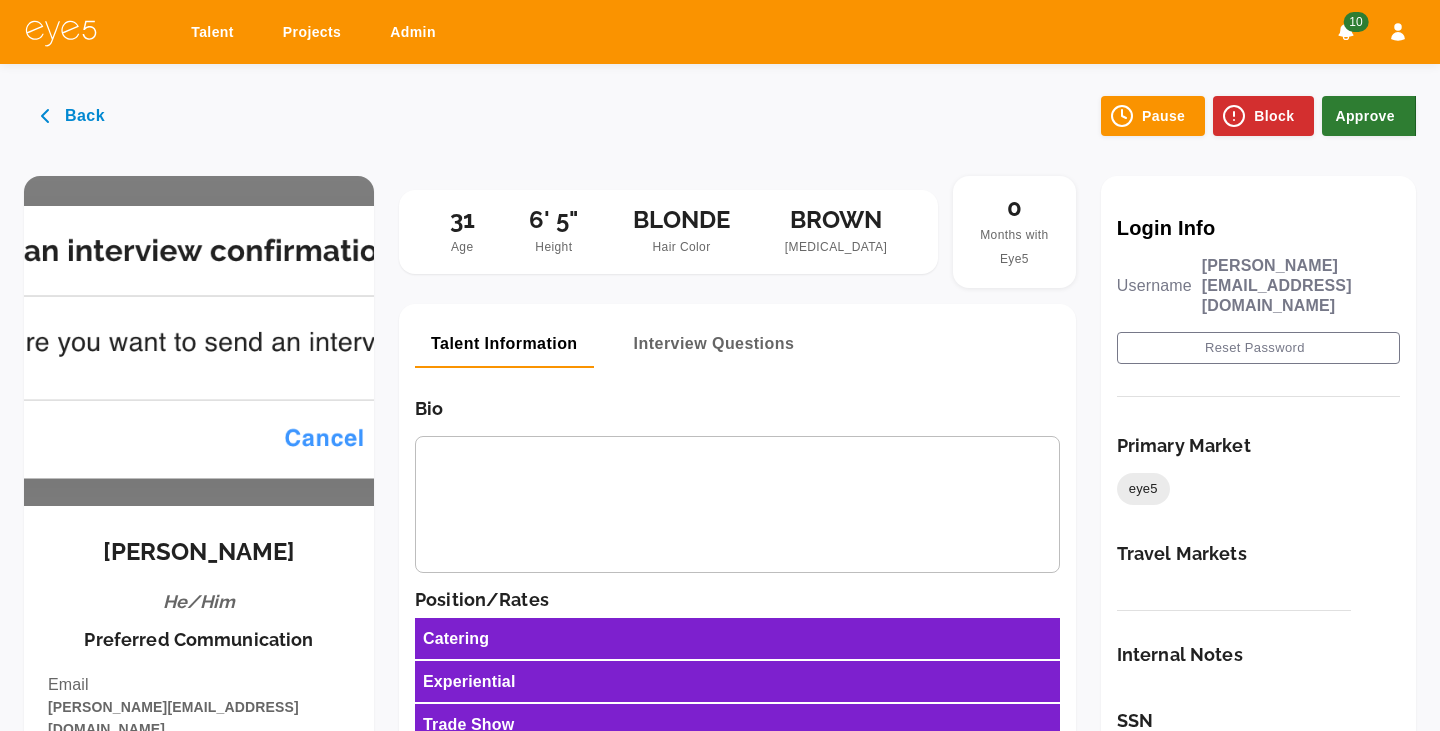 click on "Catering" at bounding box center [737, 638] 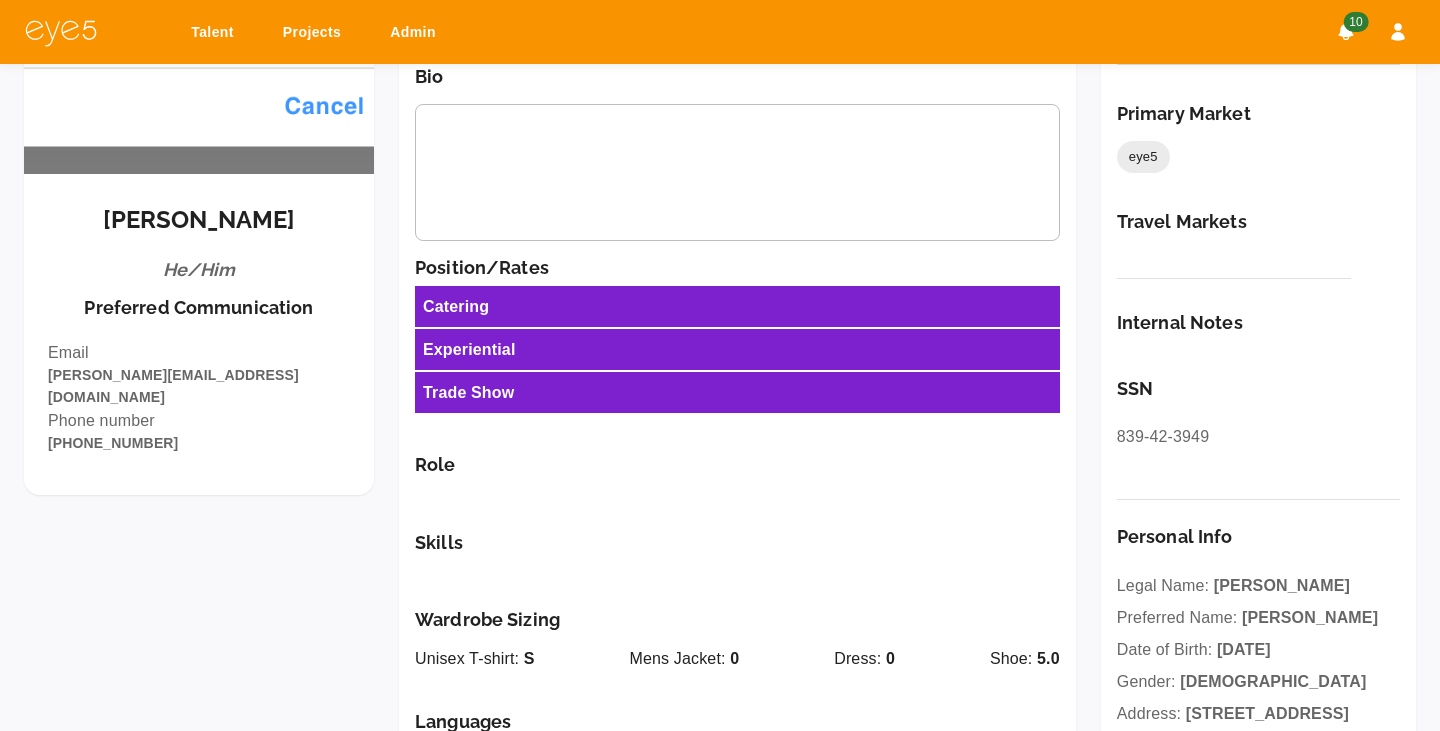 click on "Trade Show" at bounding box center (737, 392) 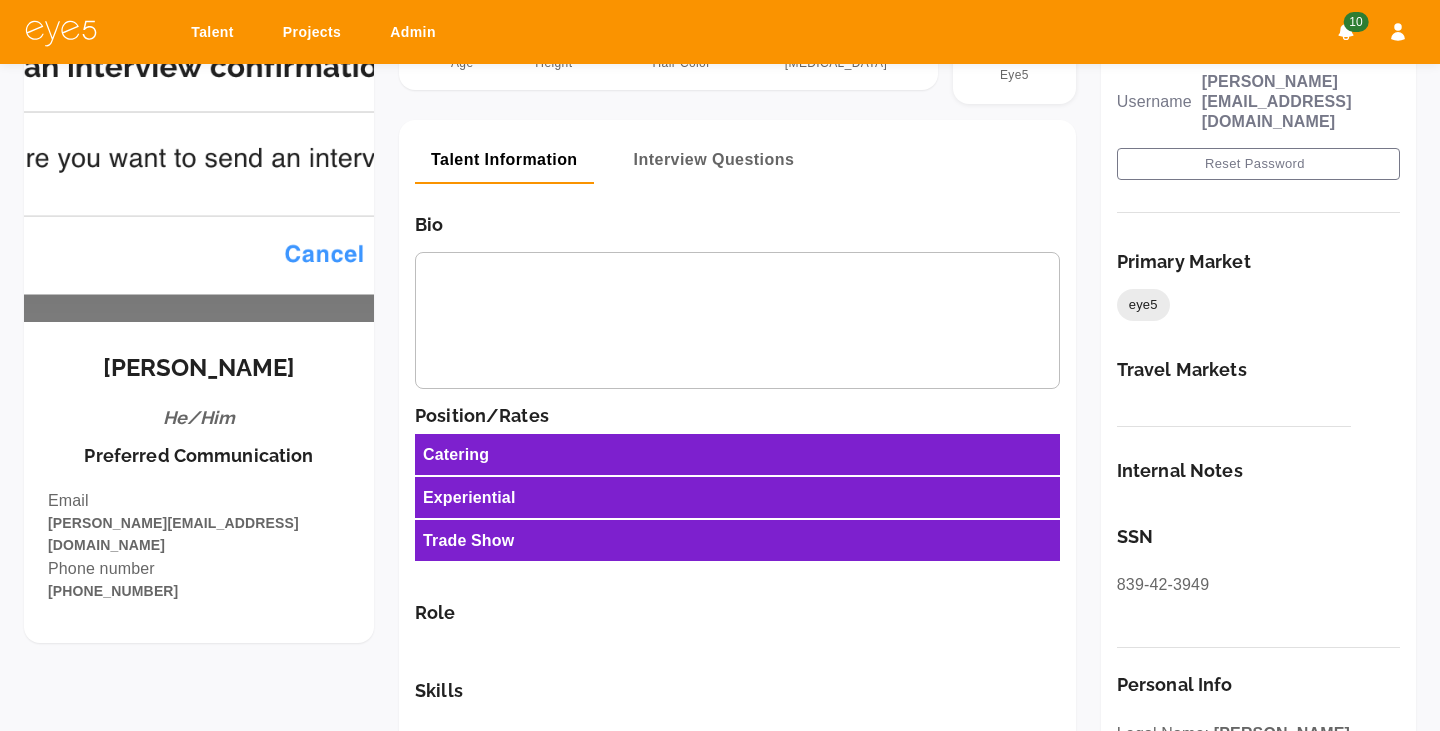 scroll, scrollTop: 0, scrollLeft: 0, axis: both 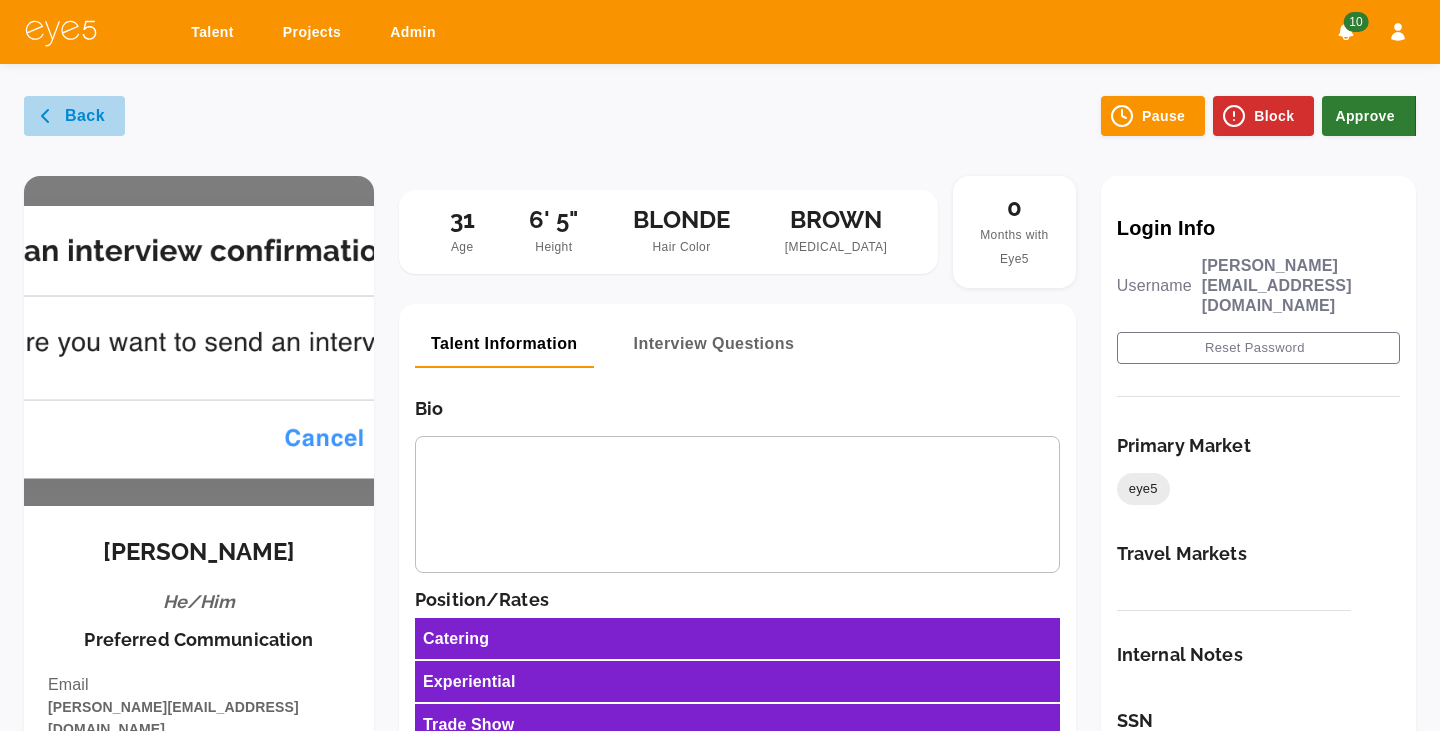 click on "Back" at bounding box center (74, 116) 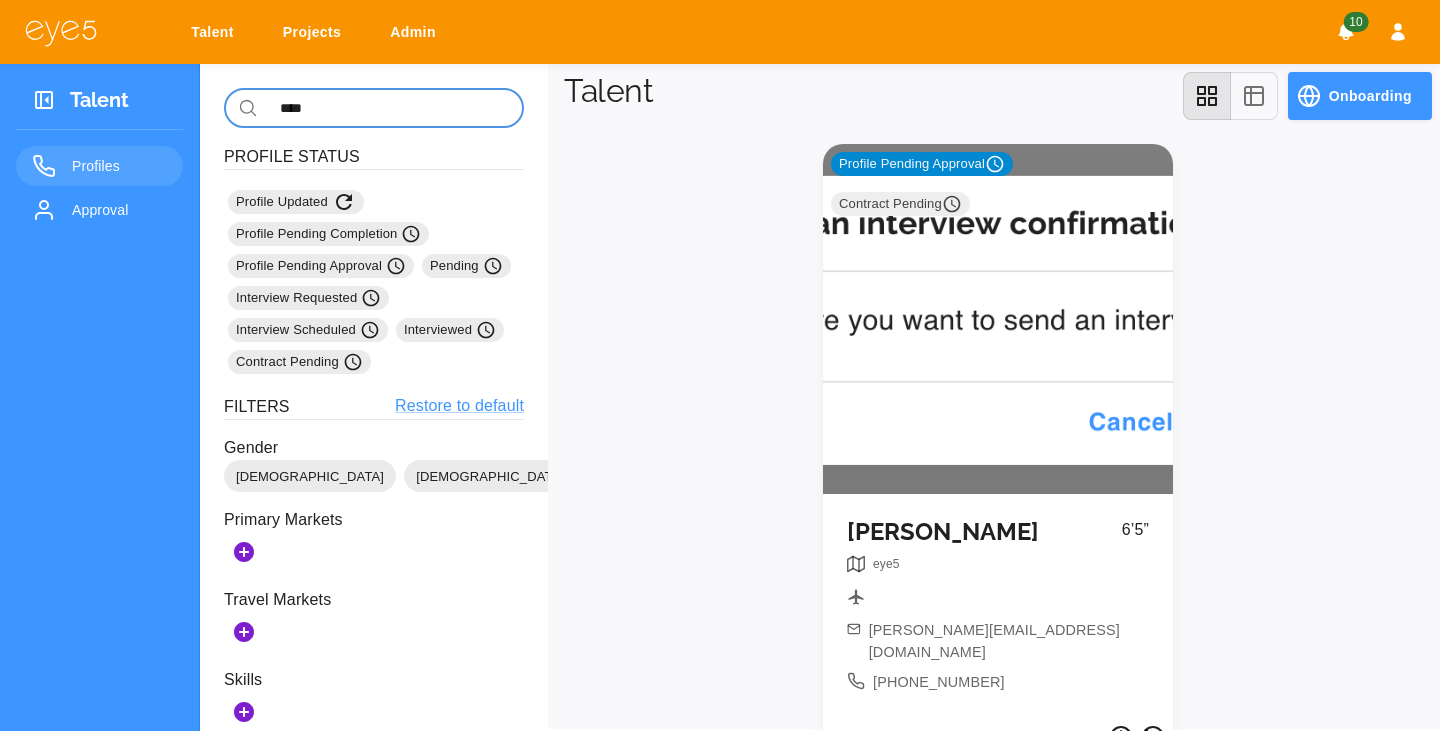 drag, startPoint x: 377, startPoint y: 116, endPoint x: 180, endPoint y: 115, distance: 197.00253 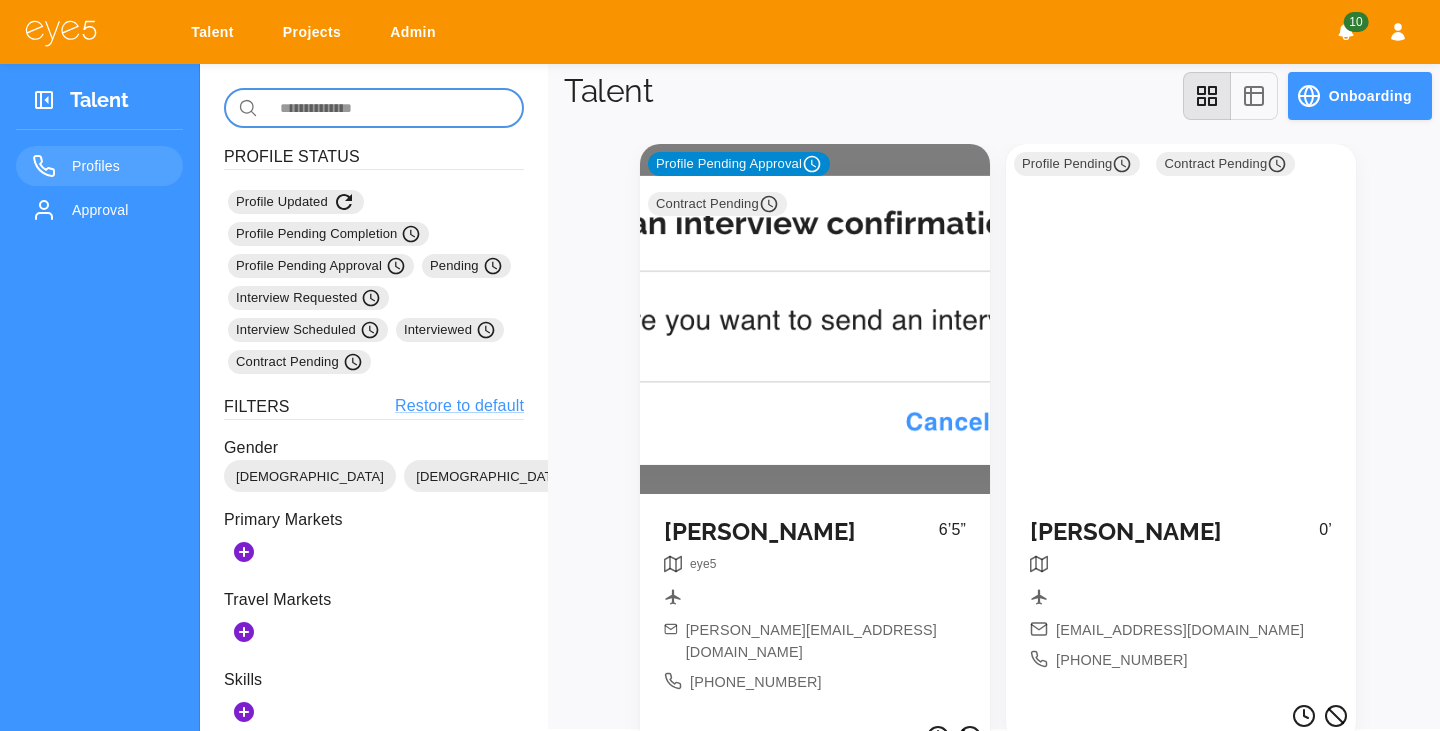 type 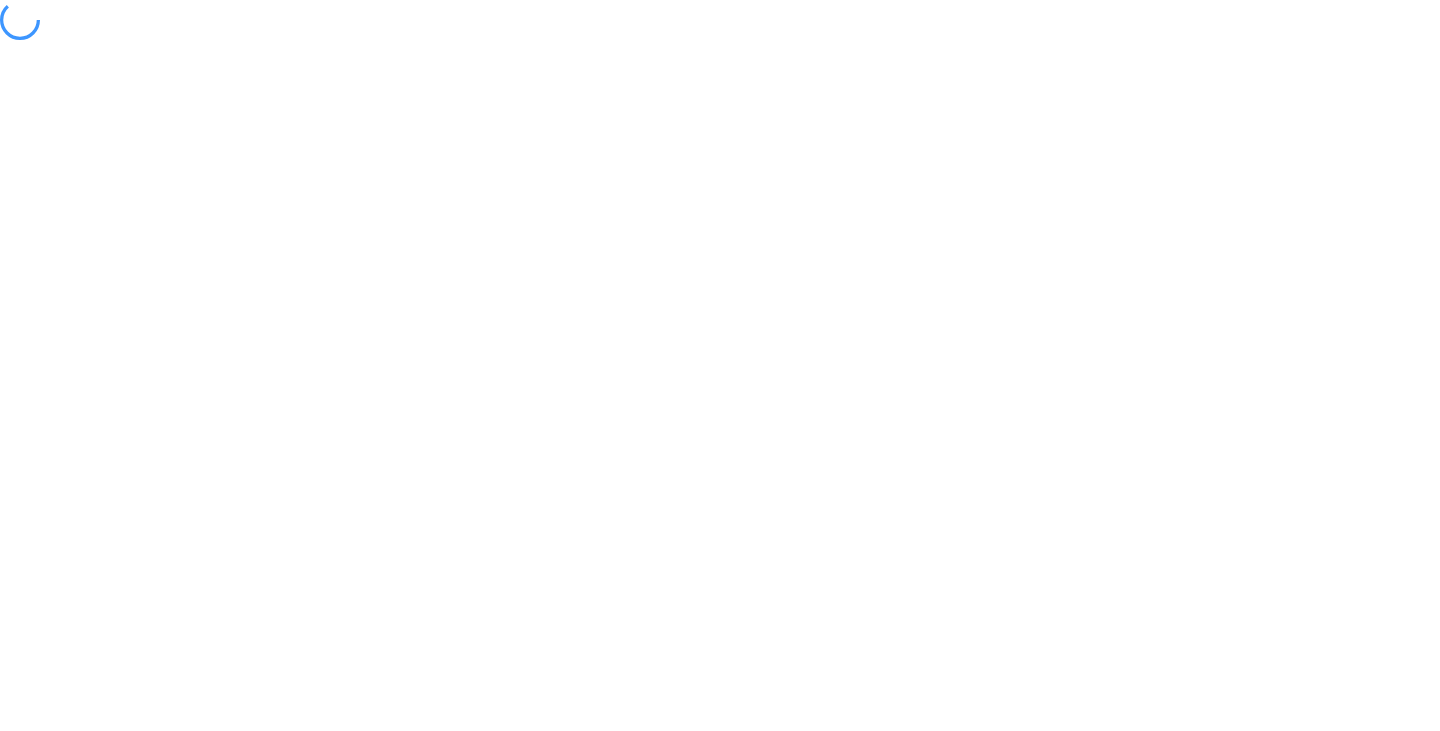 scroll, scrollTop: 0, scrollLeft: 0, axis: both 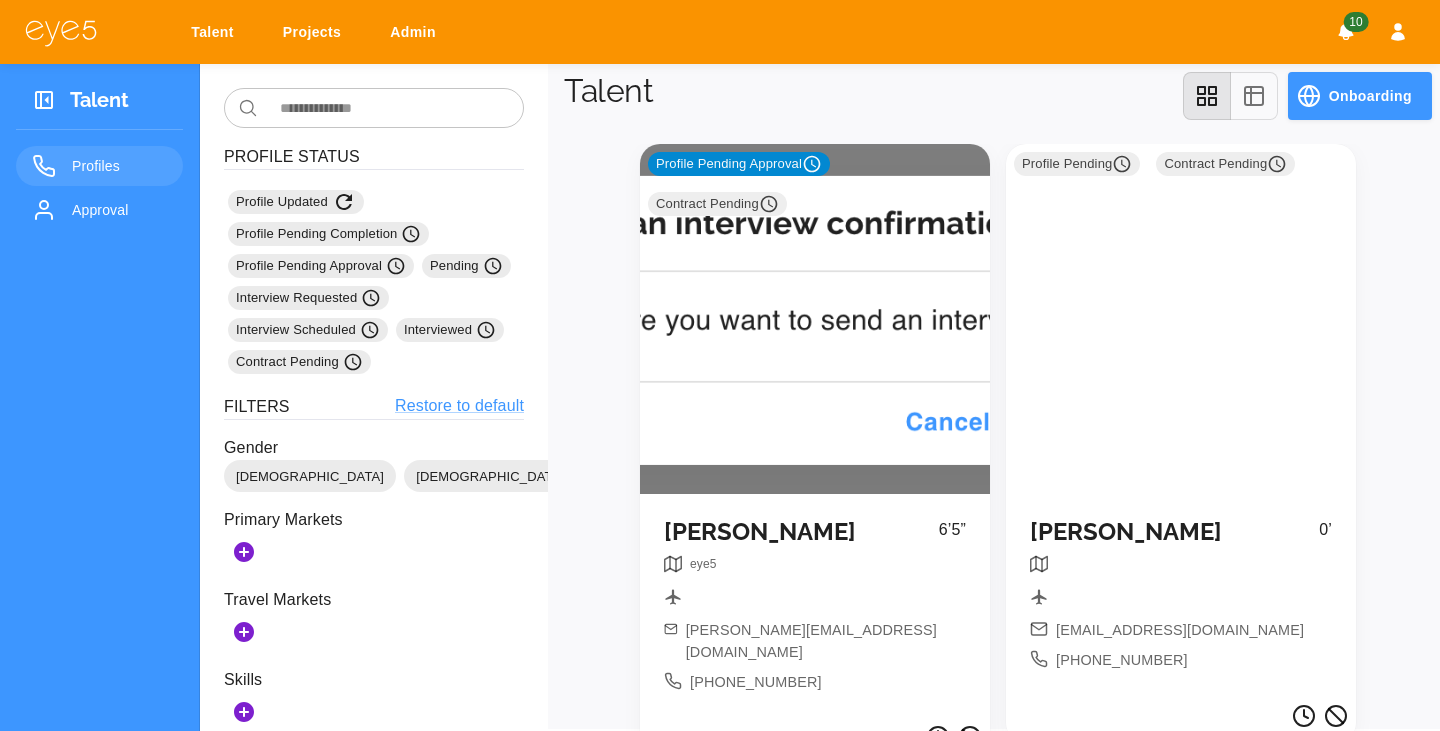 click on "Profile Pending   Contract Pending" at bounding box center (1181, 319) 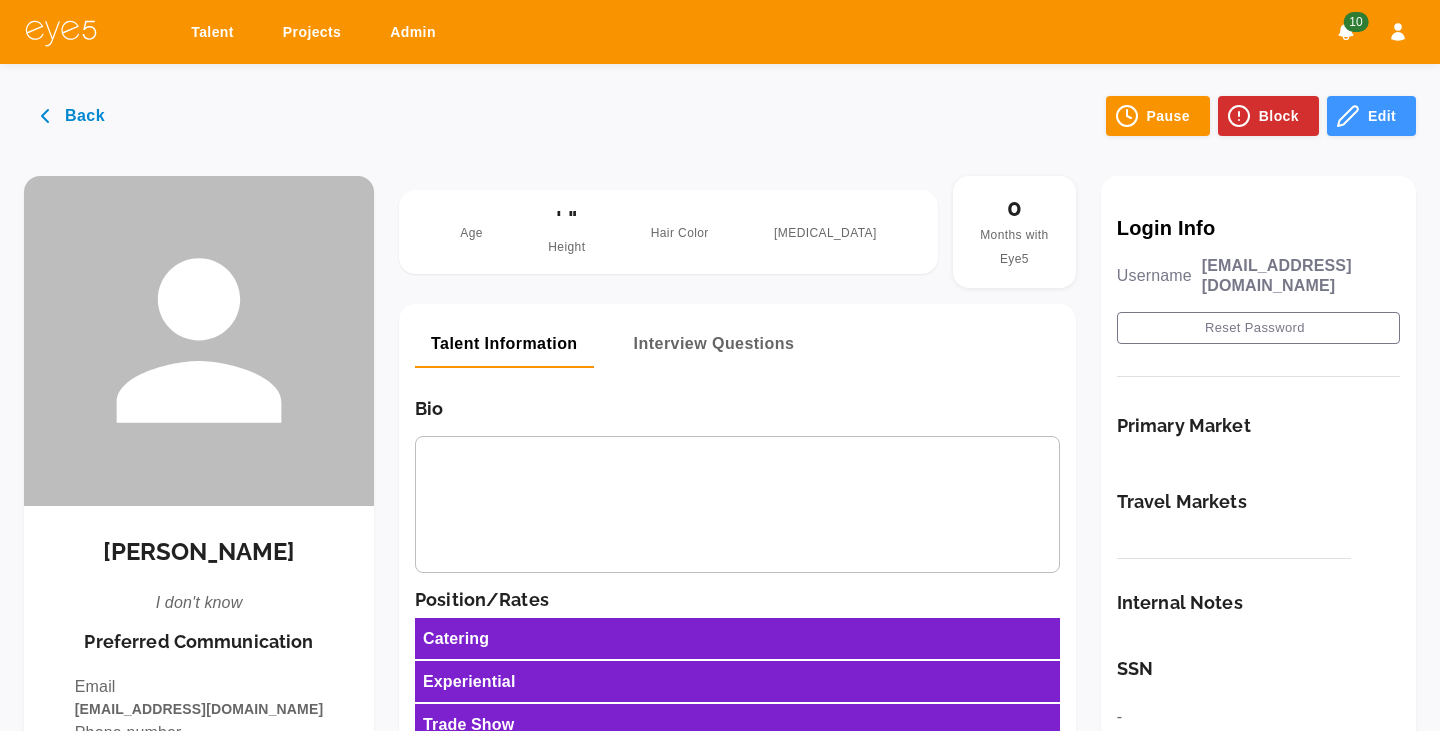 click on "Back Pause Block Edit" at bounding box center (720, 100) 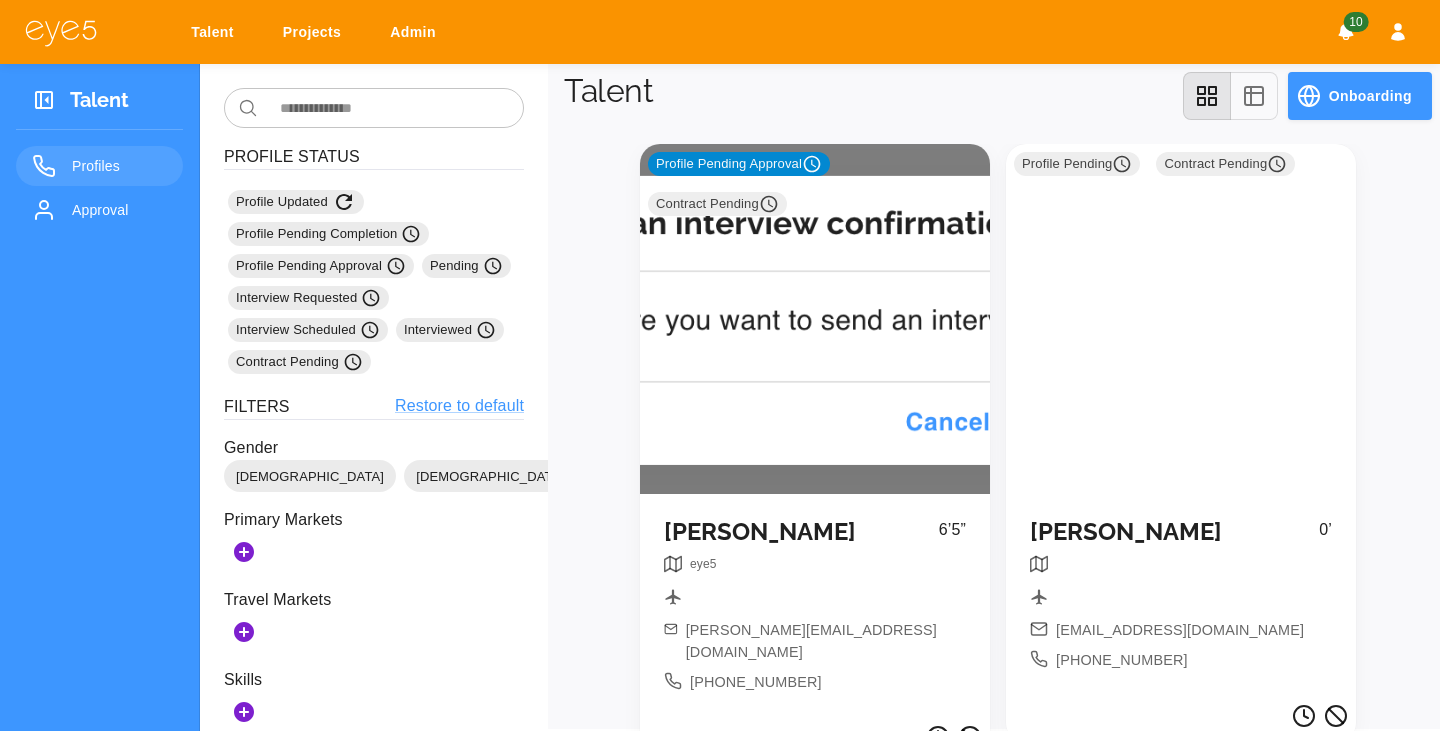 click on "Profile Pending Approval   Contract Pending   [PERSON_NAME] 6’5” eye5 [PERSON_NAME][EMAIL_ADDRESS][DOMAIN_NAME] [PHONE_NUMBER] Profile Pending   Contract Pending   [PERSON_NAME] 0’ [EMAIL_ADDRESS][DOMAIN_NAME] [PHONE_NUMBER] [PERSON_NAME] 5’9” NYC / eye5 [EMAIL_ADDRESS][DOMAIN_NAME] [PHONE_NUMBER] Profile Pending   Contract Pending   [PERSON_NAME] 1’ [EMAIL_ADDRESS][DOMAIN_NAME] [PHONE_NUMBER] Profile Pending   Contract Pending   [PERSON_NAME] 1’ [EMAIL_ADDRESS][DOMAIN_NAME] [PHONE_NUMBER] Profile Pending   Contract Pending   [PERSON_NAME] 1’ [EMAIL_ADDRESS][DOMAIN_NAME] [PHONE_NUMBER] [PERSON_NAME] 5’4” [GEOGRAPHIC_DATA] / eye5 [PERSON_NAME][EMAIL_ADDRESS][PERSON_NAME][DOMAIN_NAME] [PHONE_NUMBER] [PERSON_NAME] 4’11” [GEOGRAPHIC_DATA] / eye5 [EMAIL_ADDRESS][DOMAIN_NAME] [PHONE_NUMBER] Profile Pending   Contract Pending   [PERSON_NAME] 1’ [EMAIL_ADDRESS][DOMAIN_NAME] [PHONE_NUMBER] Profile Pending   Contract Pending   [PERSON_NAME] 0’ NYC [EMAIL_ADDRESS][DOMAIN_NAME] [PHONE_NUMBER] Profile Pending   Contract Pending   [PERSON_NAME] 1’ [EMAIL_ADDRESS][DOMAIN_NAME] [PHONE_NUMBER] [PERSON_NAME] 5’6” [GEOGRAPHIC_DATA] / eye5 [PERSON_NAME]" at bounding box center [990, 4807] 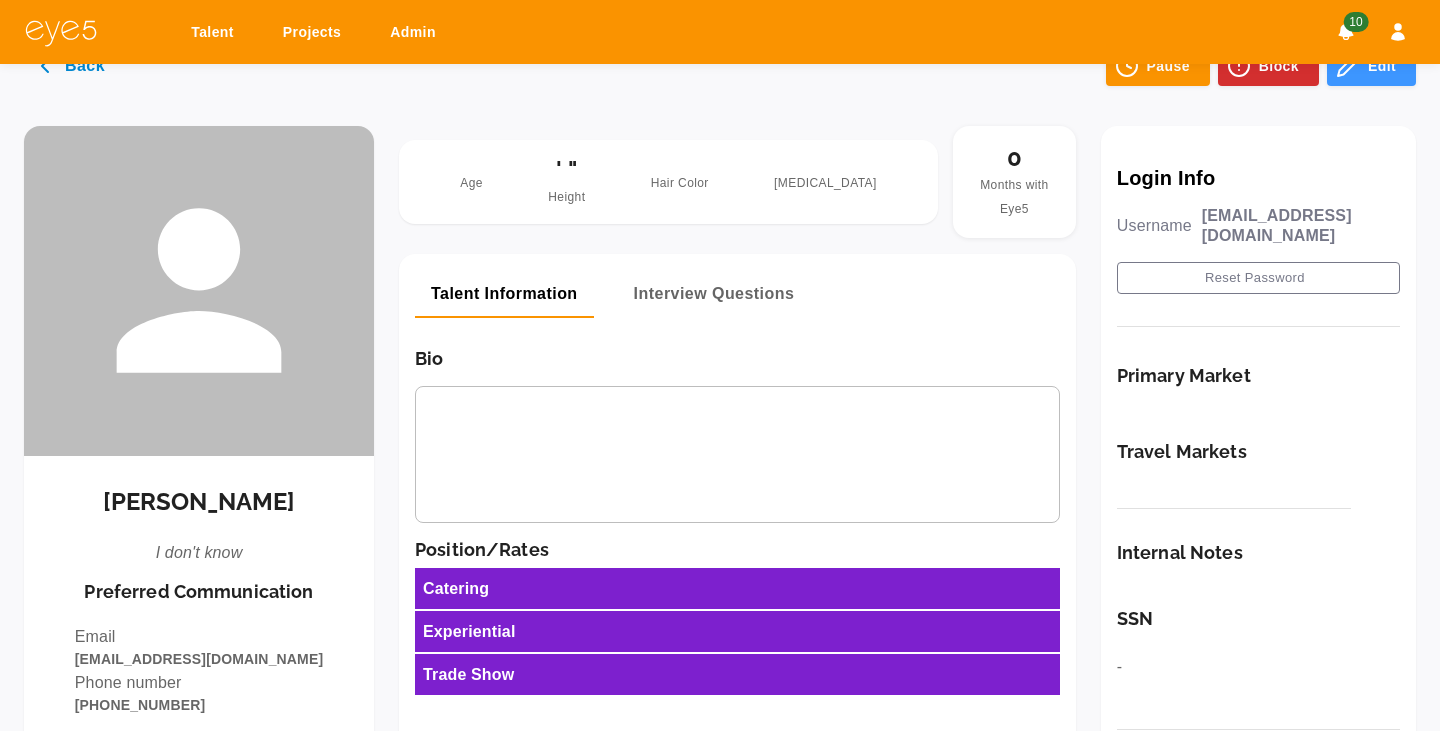 scroll, scrollTop: 49, scrollLeft: 0, axis: vertical 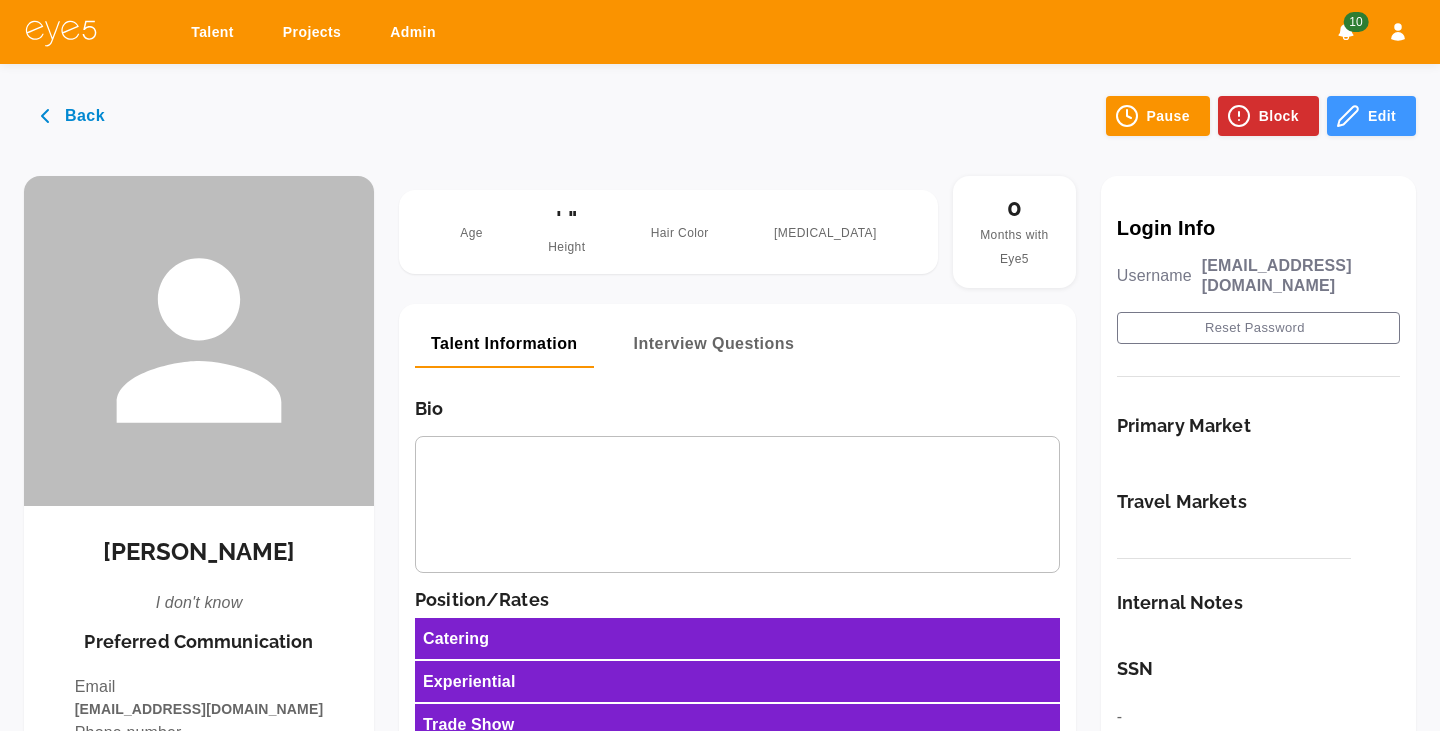 click on "Back" at bounding box center [74, 116] 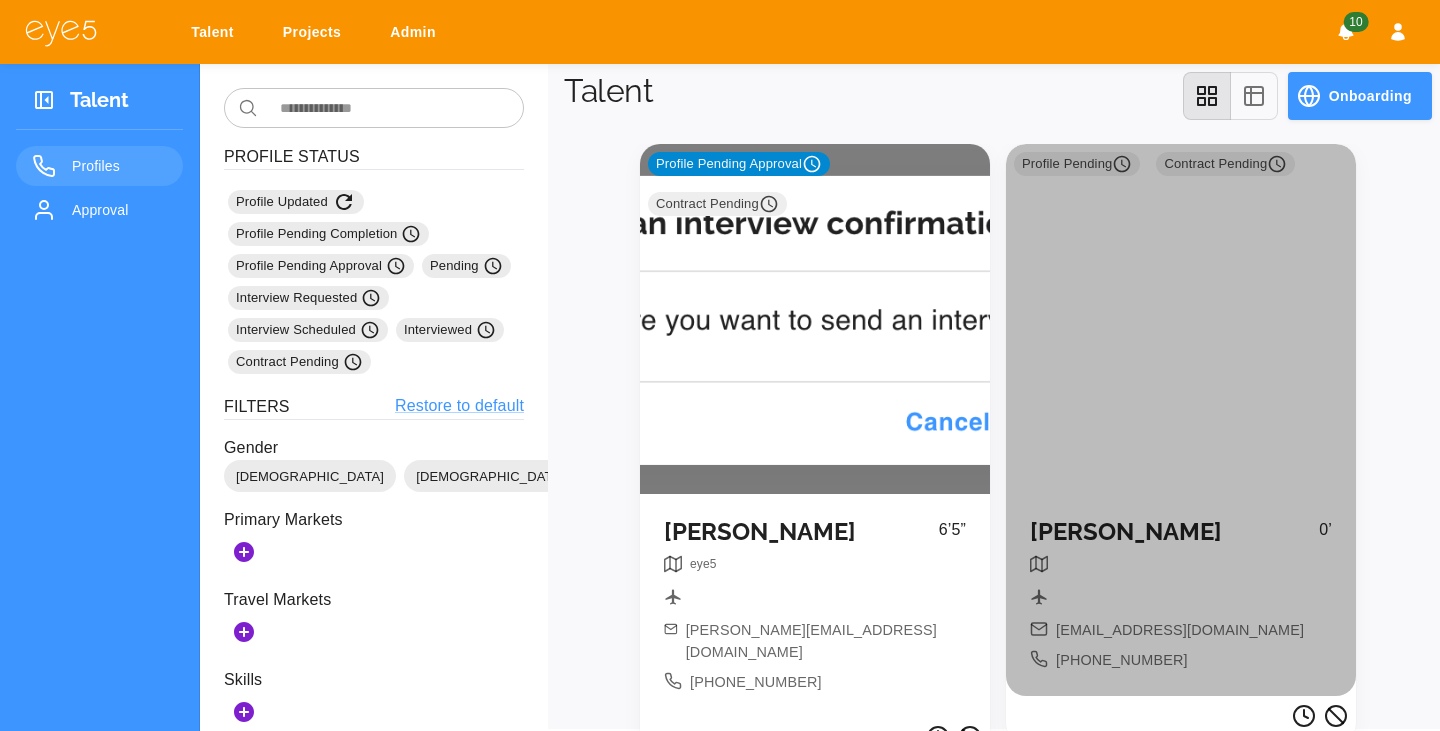 click on "Profile Pending   Contract Pending" at bounding box center [1181, 319] 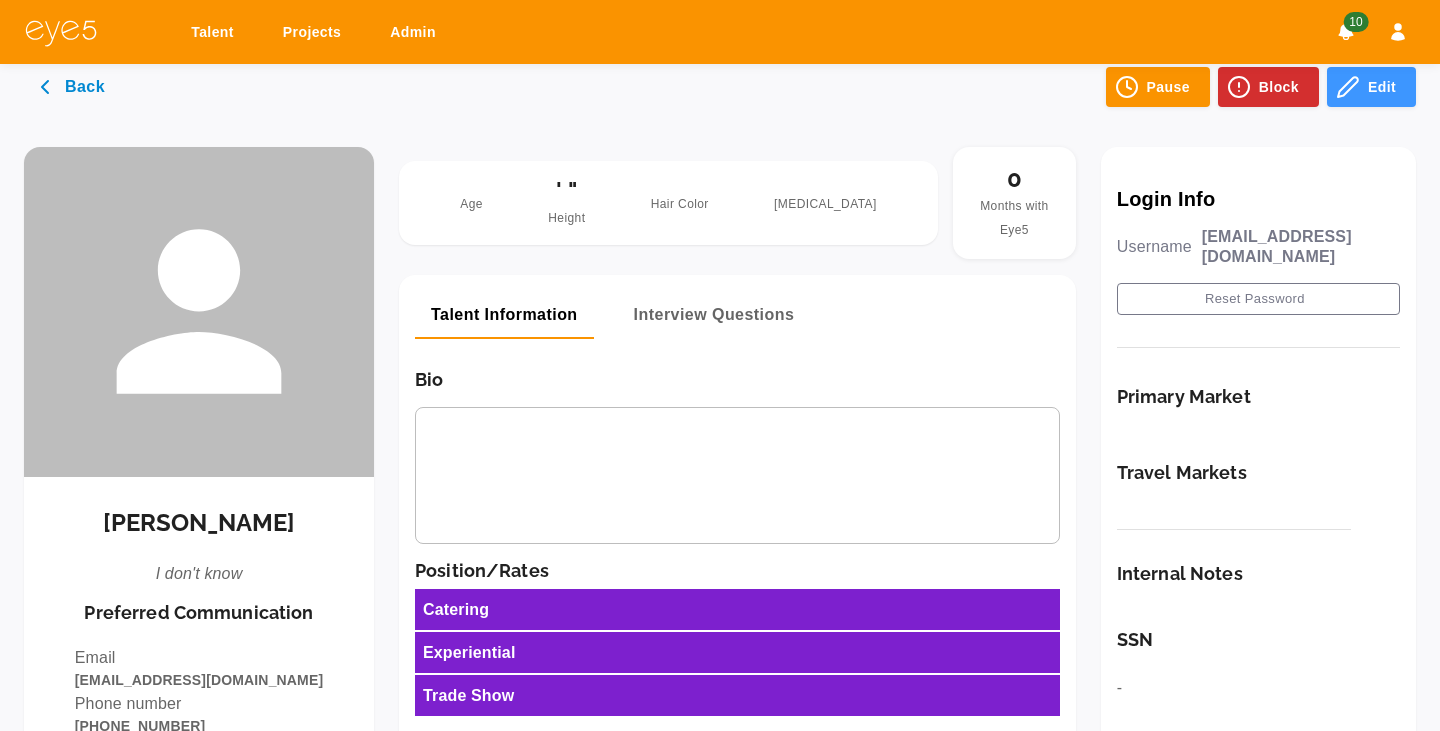 scroll, scrollTop: 36, scrollLeft: 0, axis: vertical 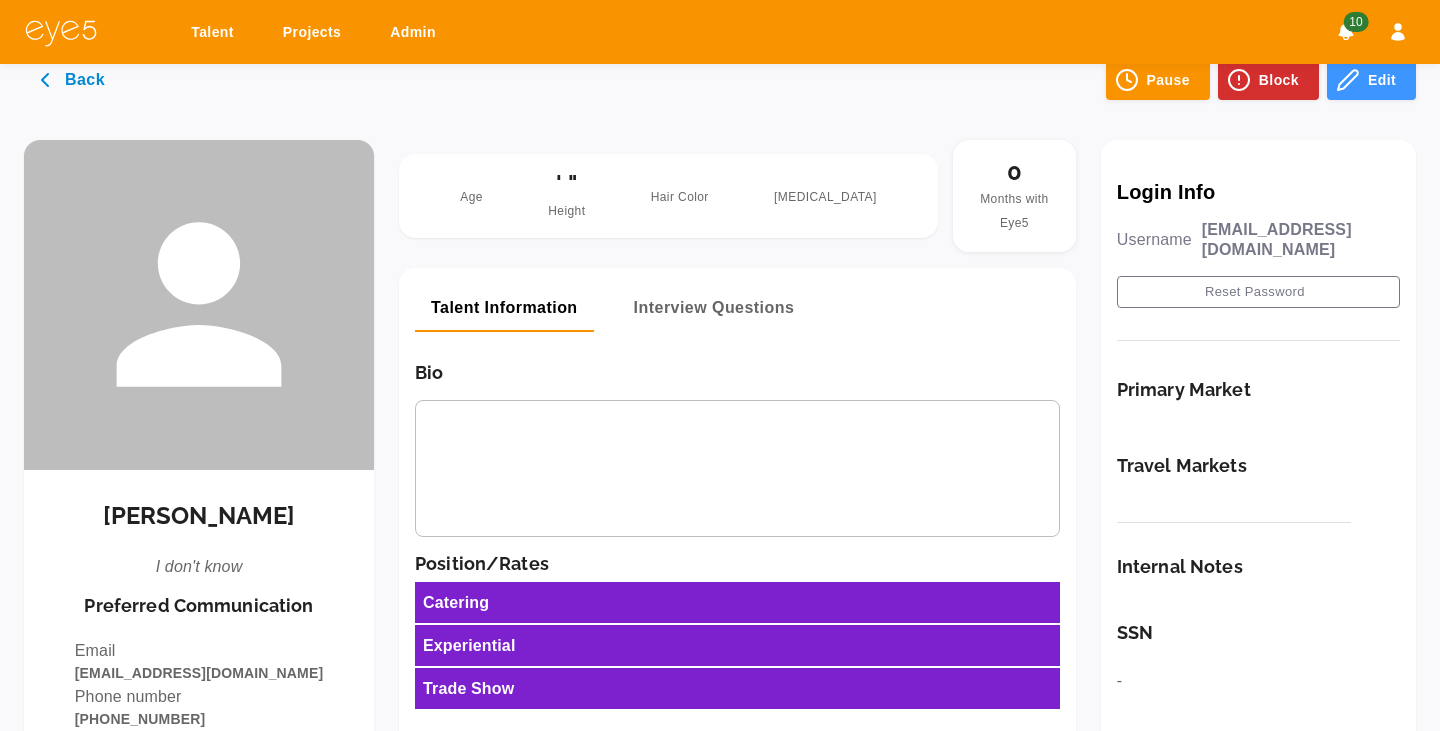 click on "Back" at bounding box center (74, 80) 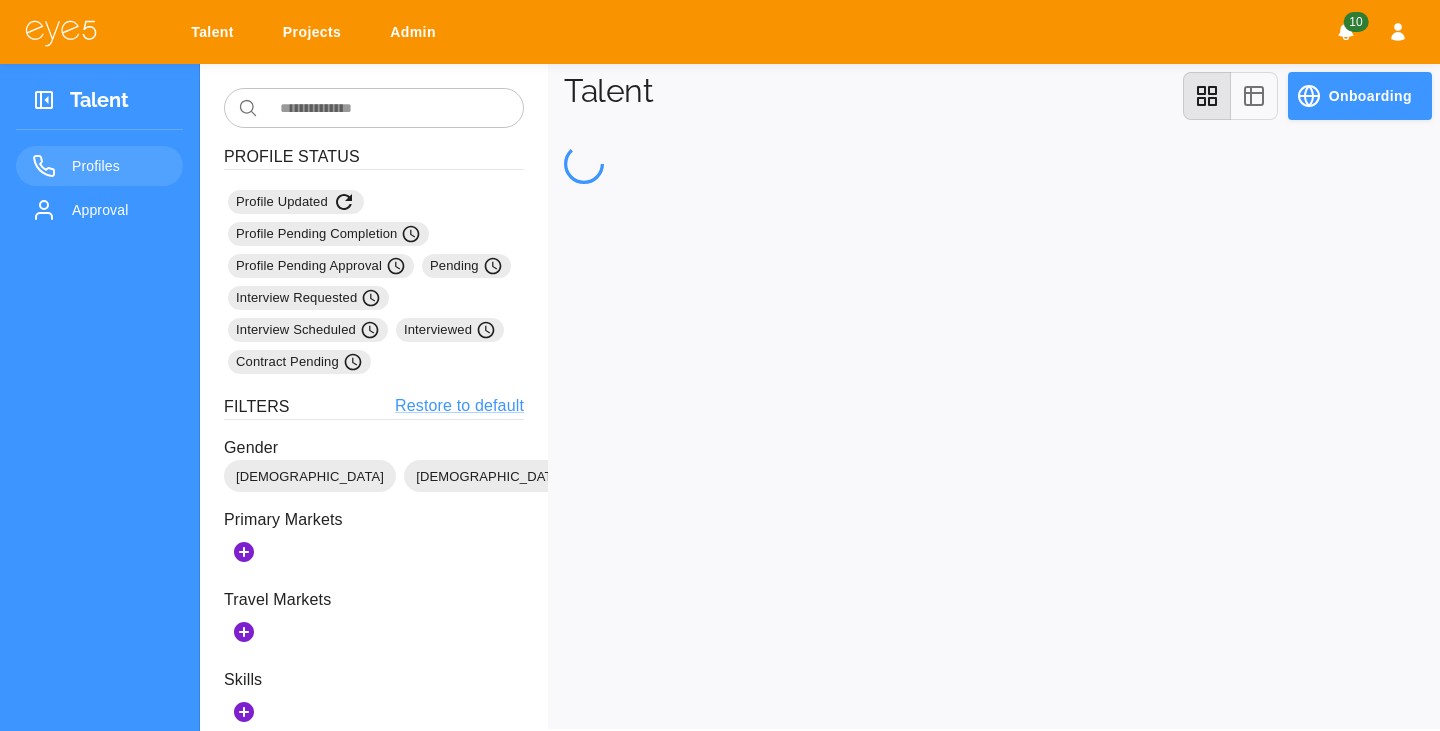scroll, scrollTop: 0, scrollLeft: 0, axis: both 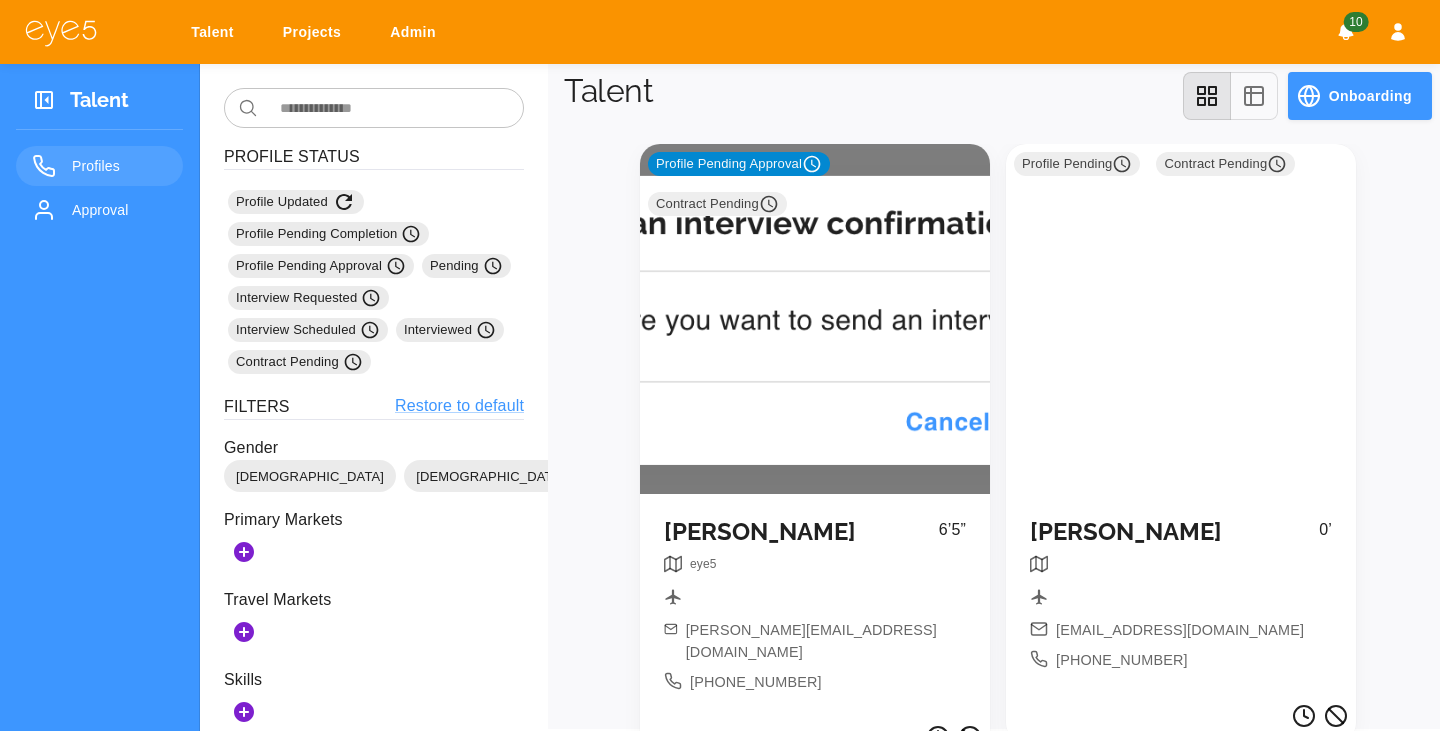 click on "Profile Pending Approval   Contract Pending" at bounding box center [815, 319] 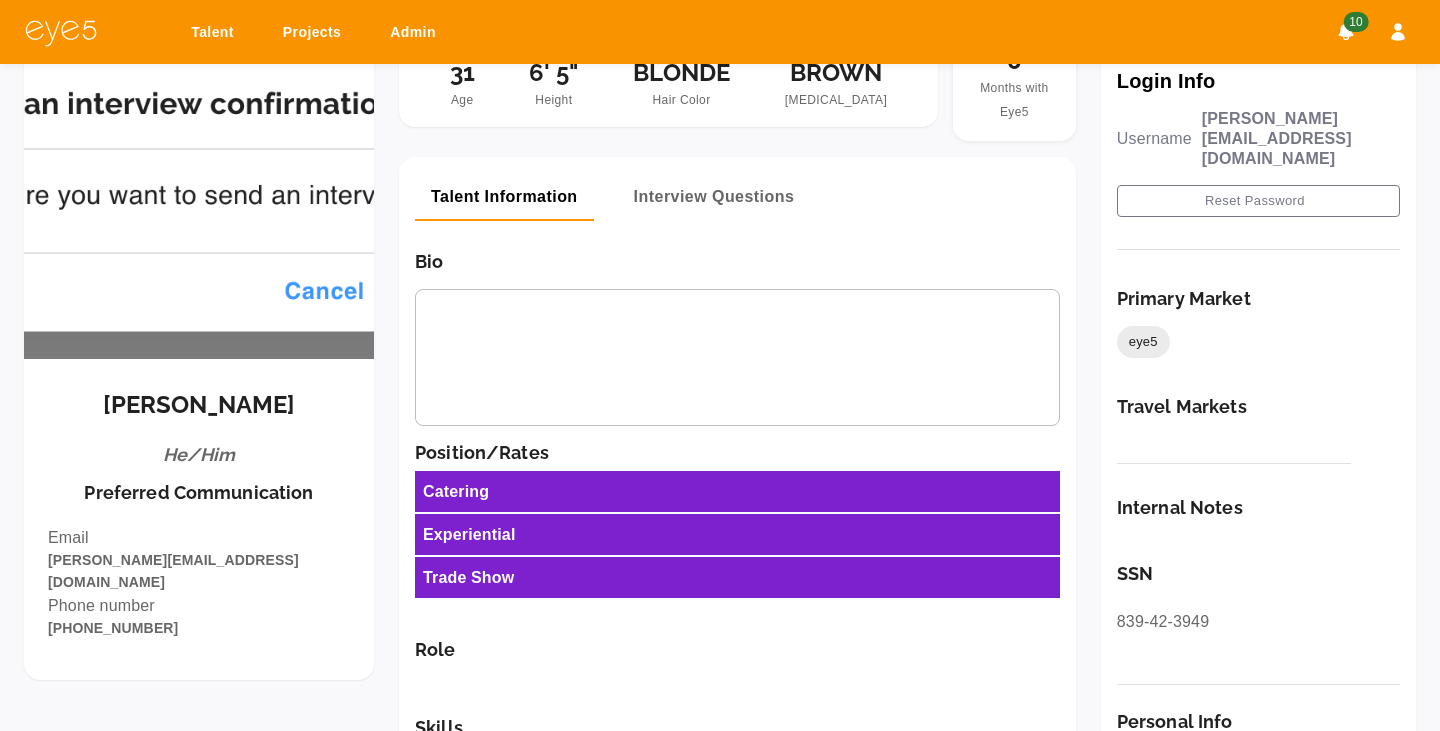 scroll, scrollTop: 175, scrollLeft: 0, axis: vertical 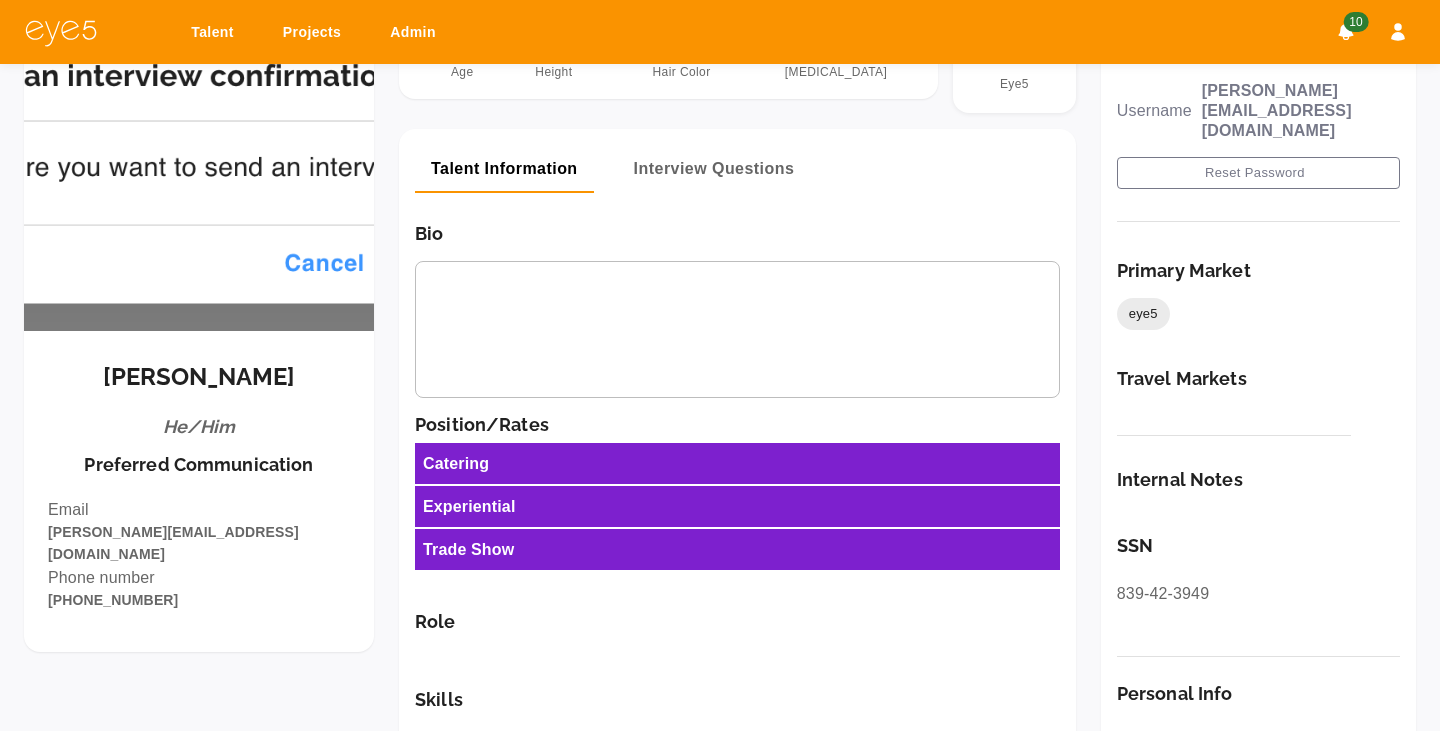 drag, startPoint x: 285, startPoint y: 530, endPoint x: 107, endPoint y: 529, distance: 178.0028 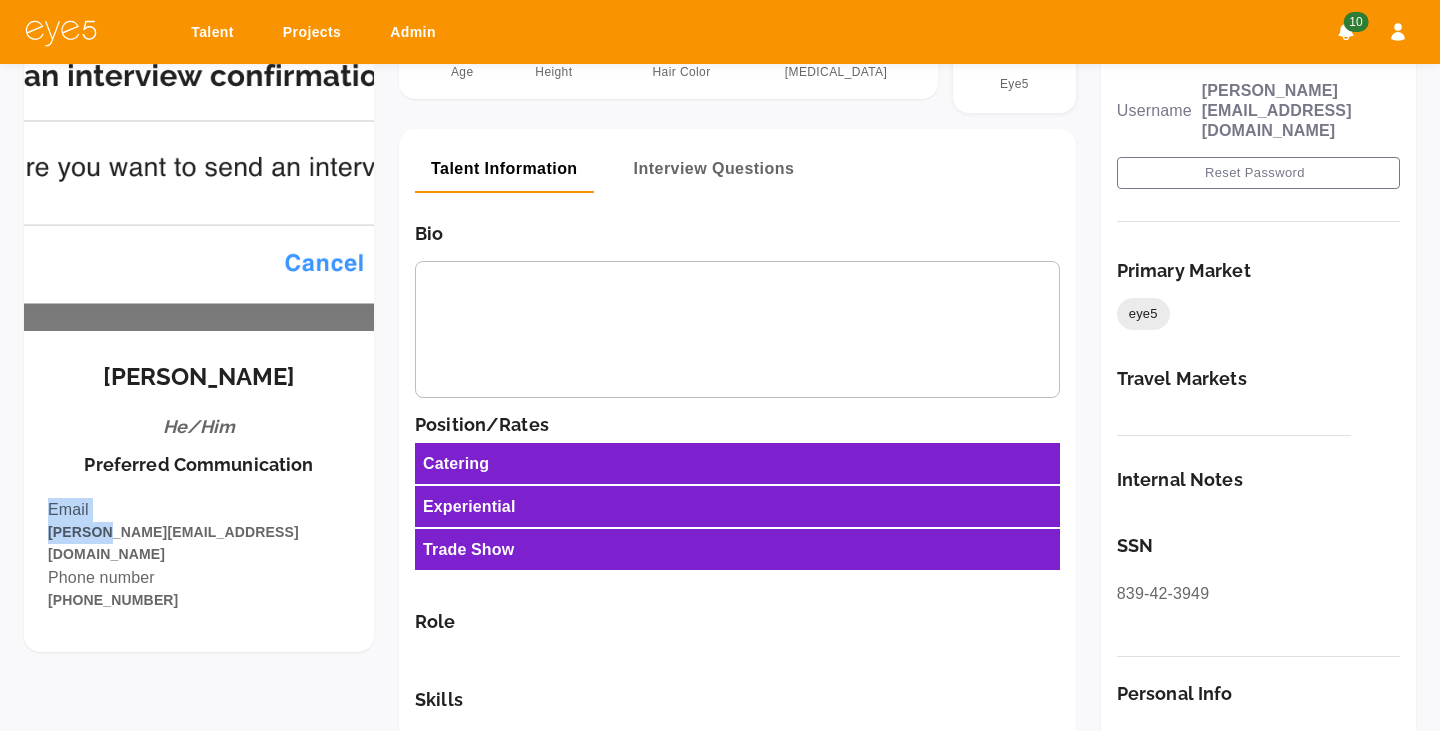 drag, startPoint x: 276, startPoint y: 534, endPoint x: 179, endPoint y: 532, distance: 97.020615 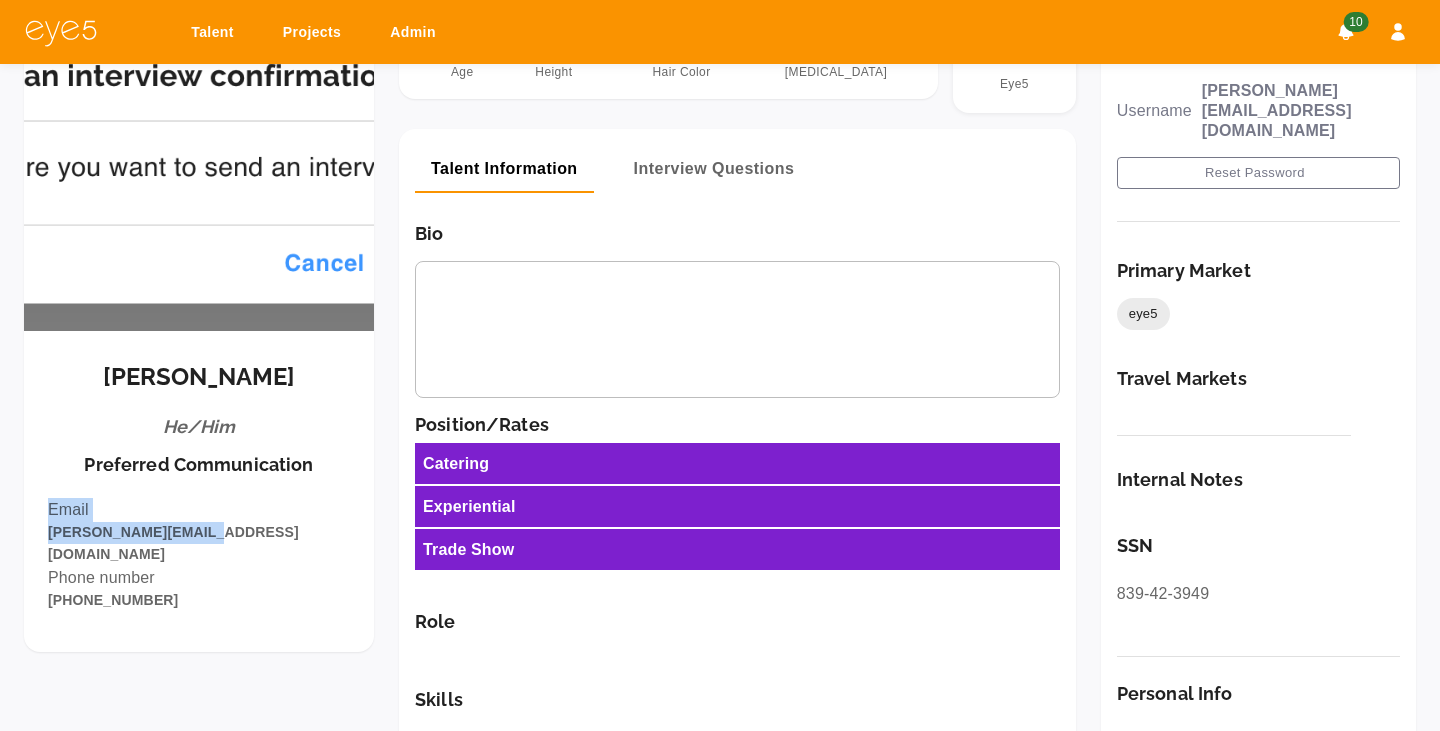 drag, startPoint x: 125, startPoint y: 536, endPoint x: 273, endPoint y: 530, distance: 148.12157 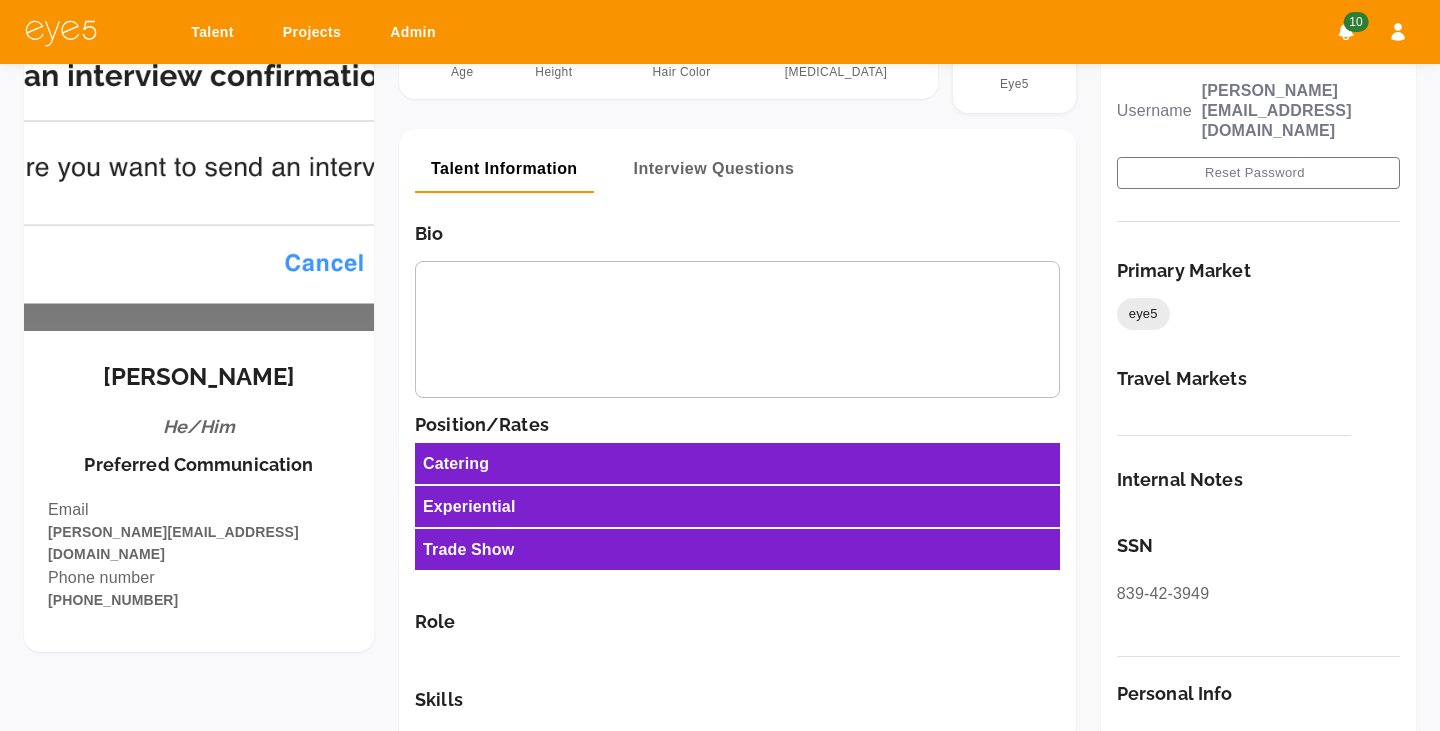 click on "[PERSON_NAME]/Him Preferred Communication Email [PERSON_NAME][EMAIL_ADDRESS][DOMAIN_NAME] Phone number [PHONE_NUMBER]" at bounding box center (199, 491) 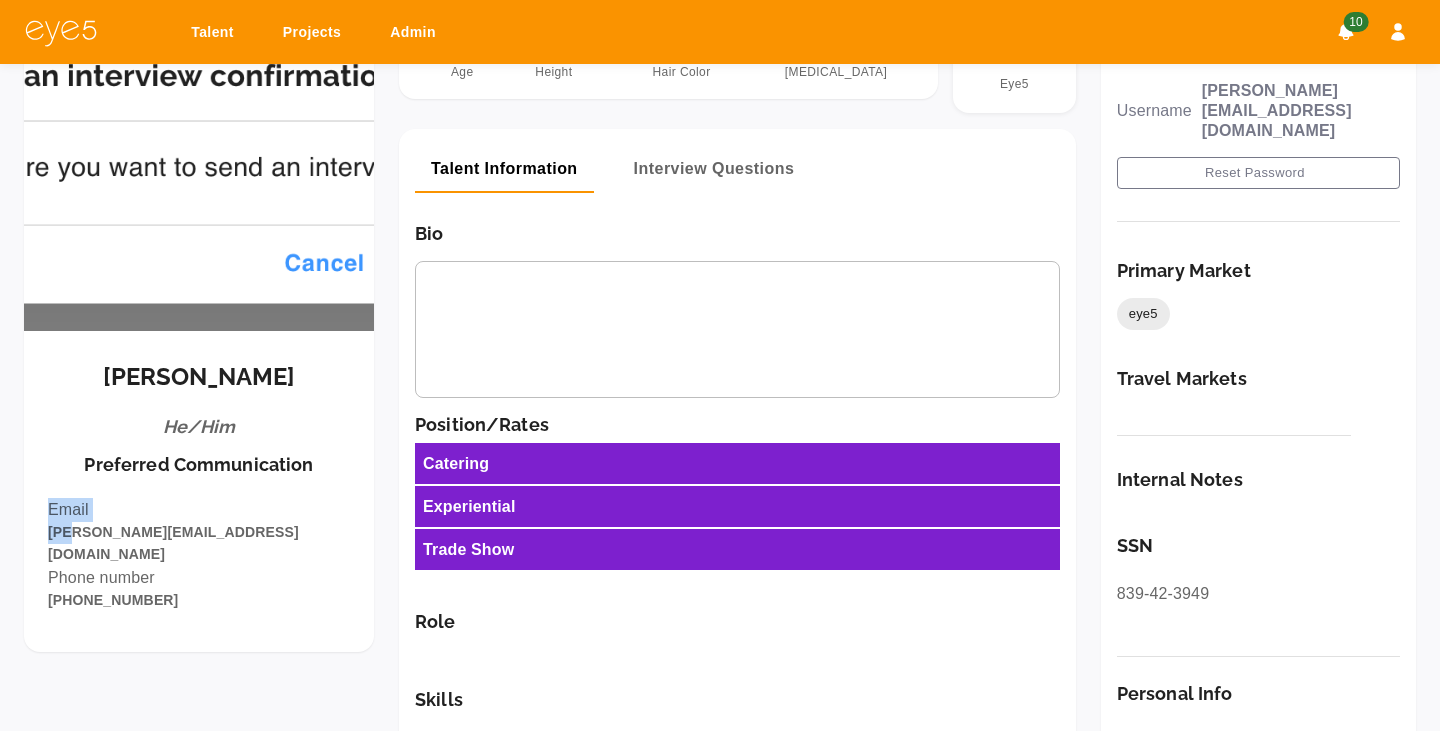 drag, startPoint x: 274, startPoint y: 533, endPoint x: 148, endPoint y: 540, distance: 126.1943 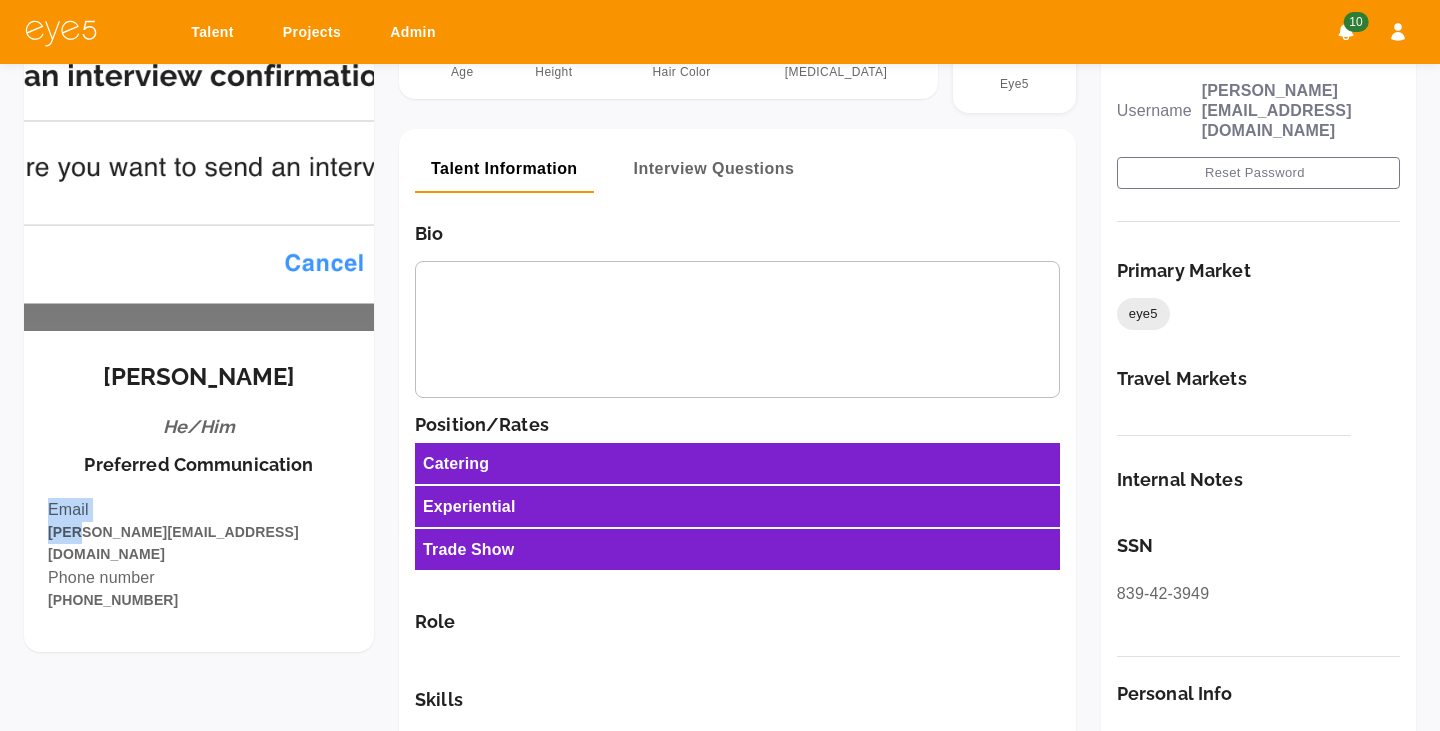 click on "[PERSON_NAME][EMAIL_ADDRESS][DOMAIN_NAME]" at bounding box center [199, 544] 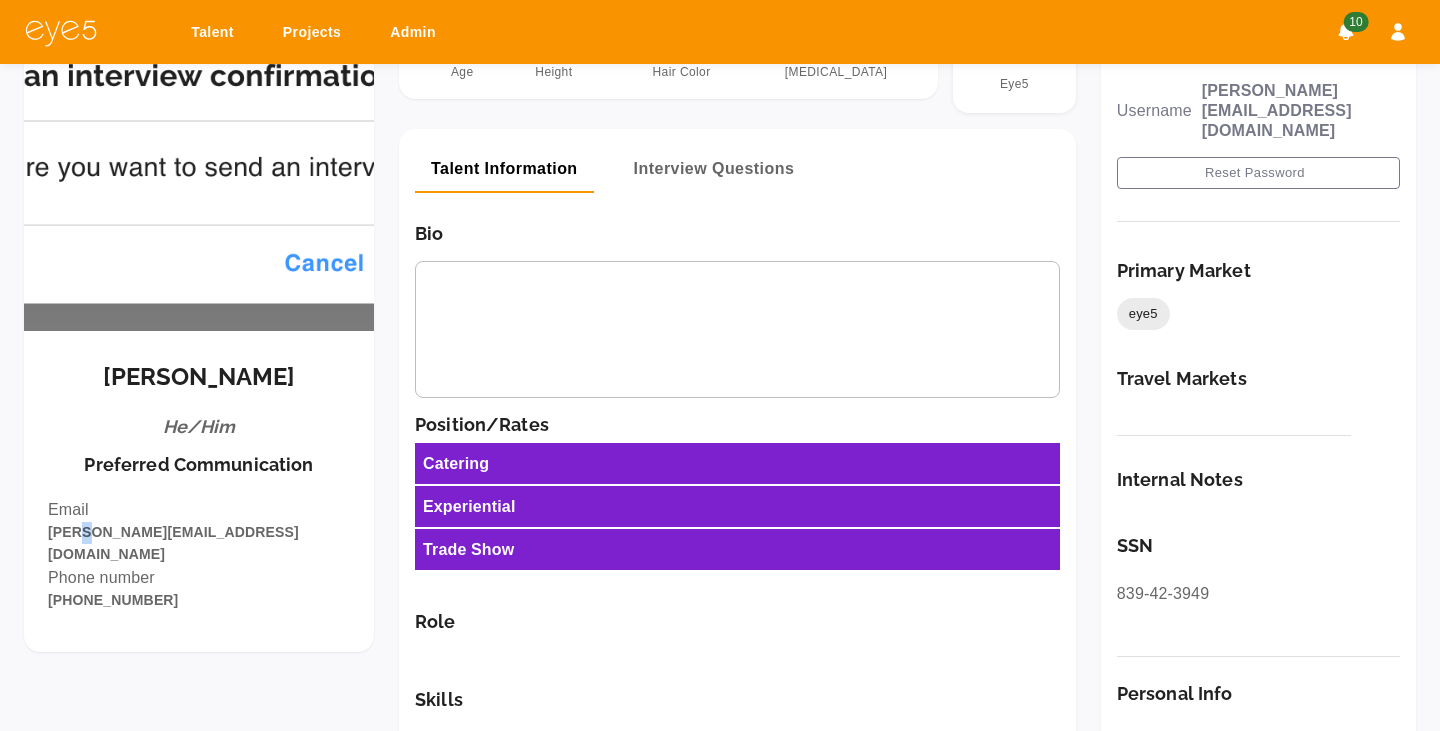 click on "[PERSON_NAME][EMAIL_ADDRESS][DOMAIN_NAME]" at bounding box center [199, 544] 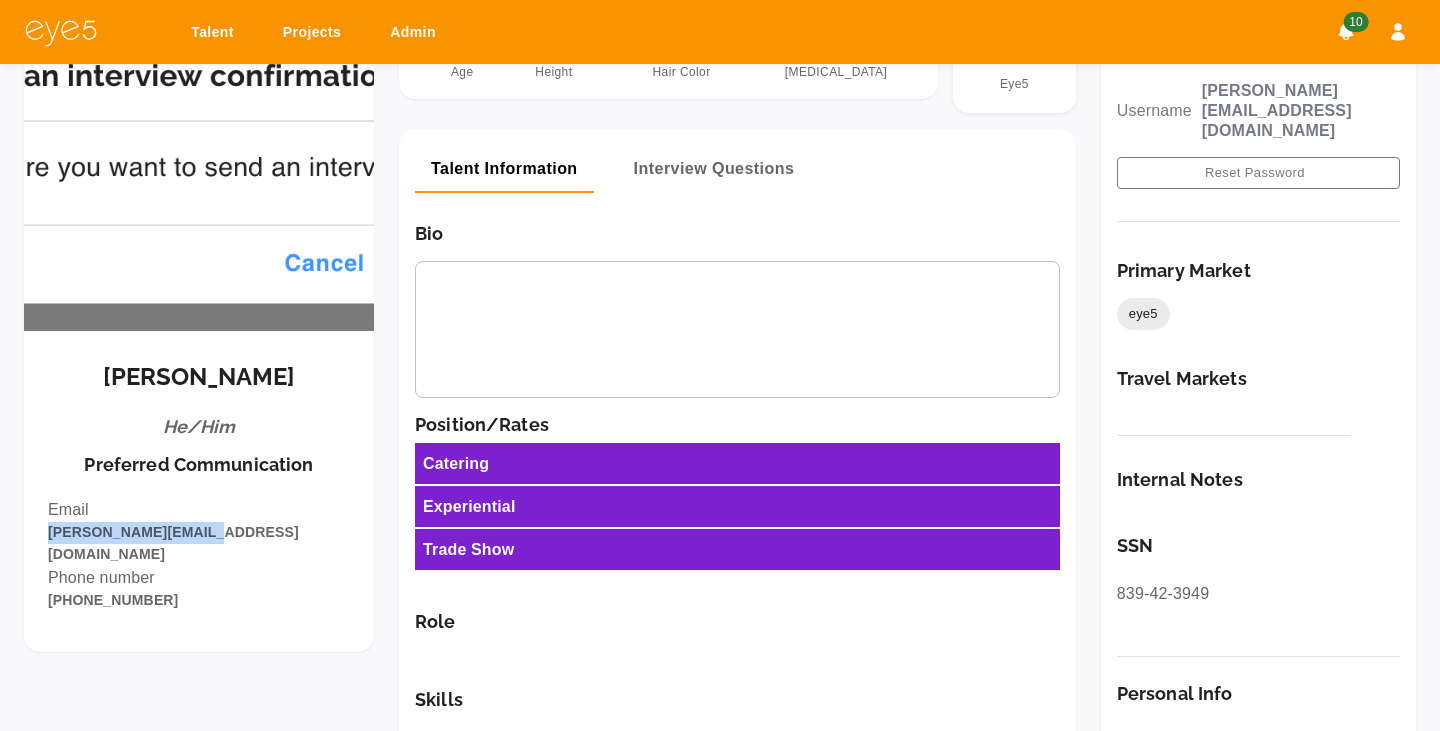 drag, startPoint x: 270, startPoint y: 536, endPoint x: 128, endPoint y: 537, distance: 142.00352 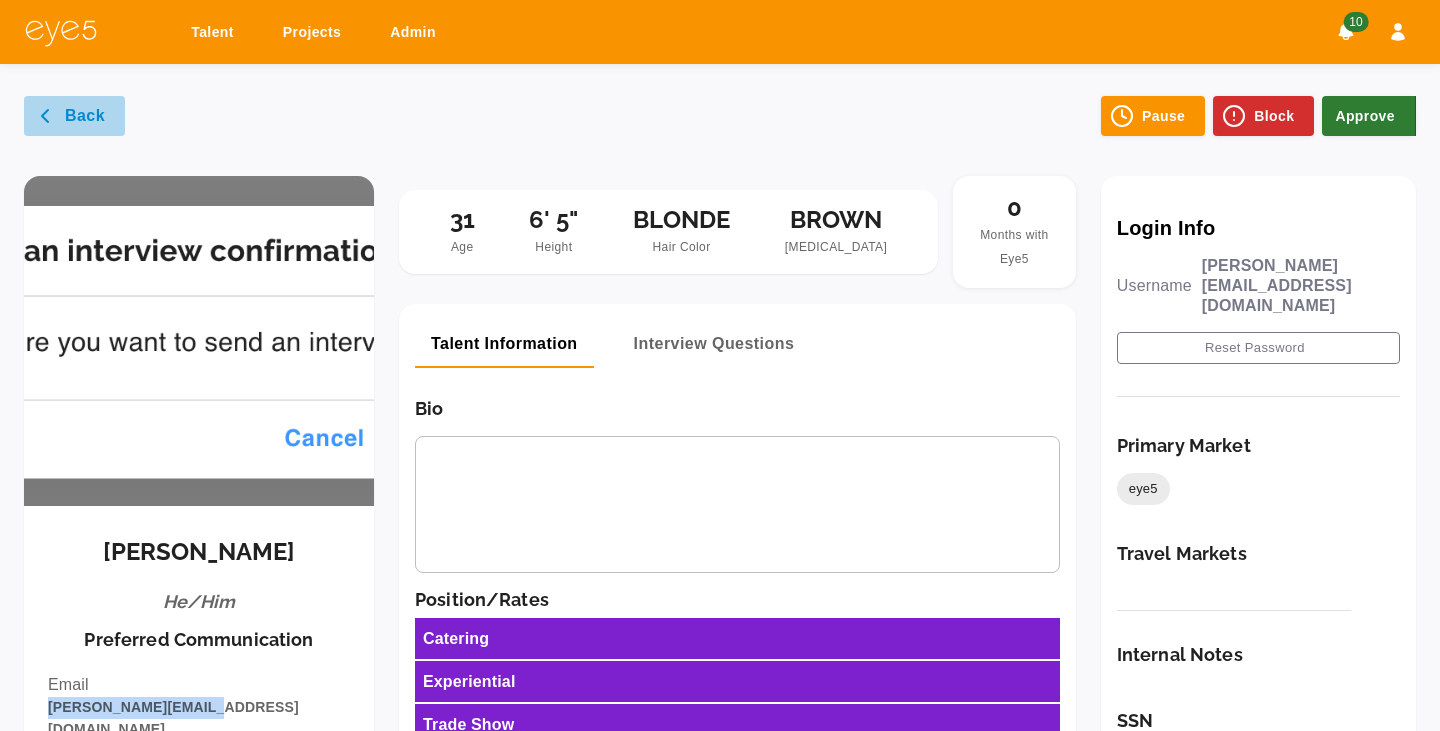 click on "Back" at bounding box center [74, 116] 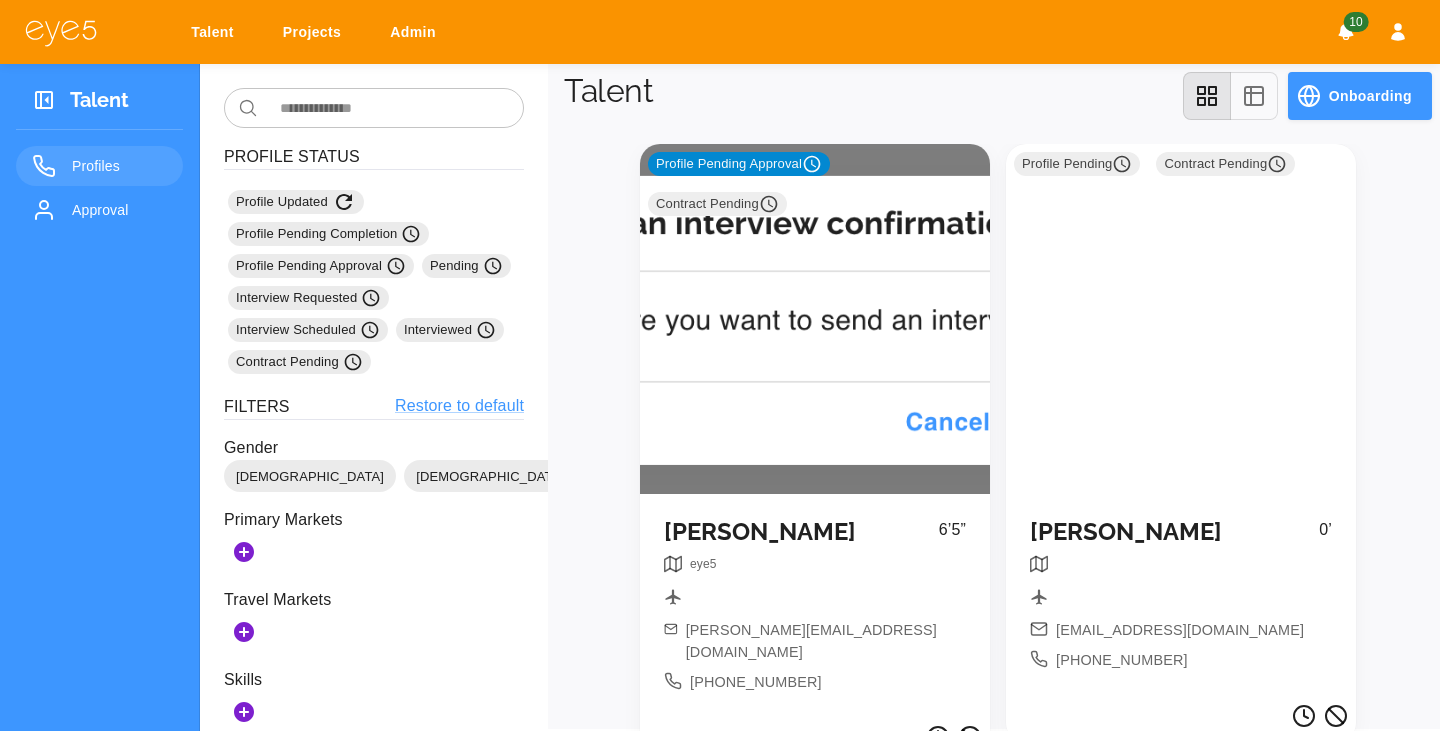click on "Profile Pending   Contract Pending" at bounding box center (1181, 319) 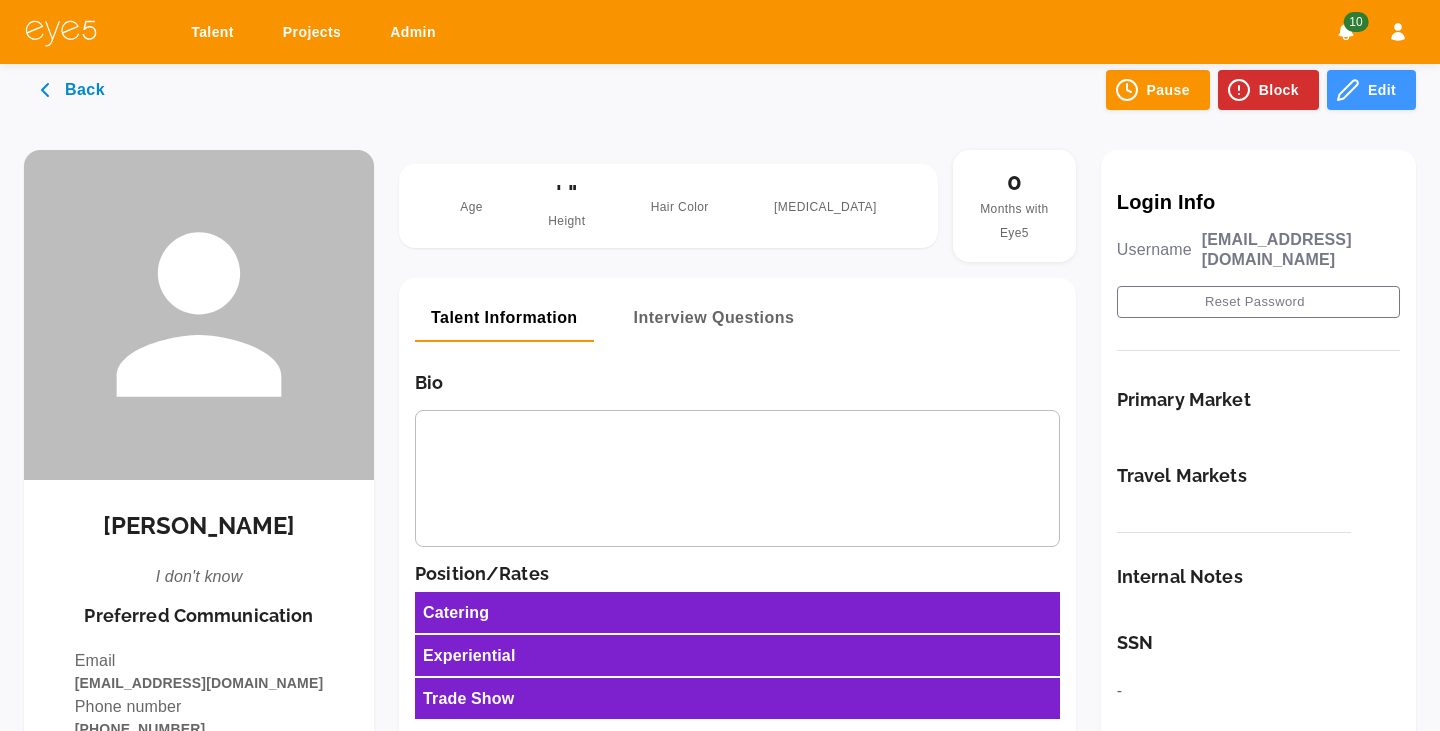 scroll, scrollTop: 50, scrollLeft: 0, axis: vertical 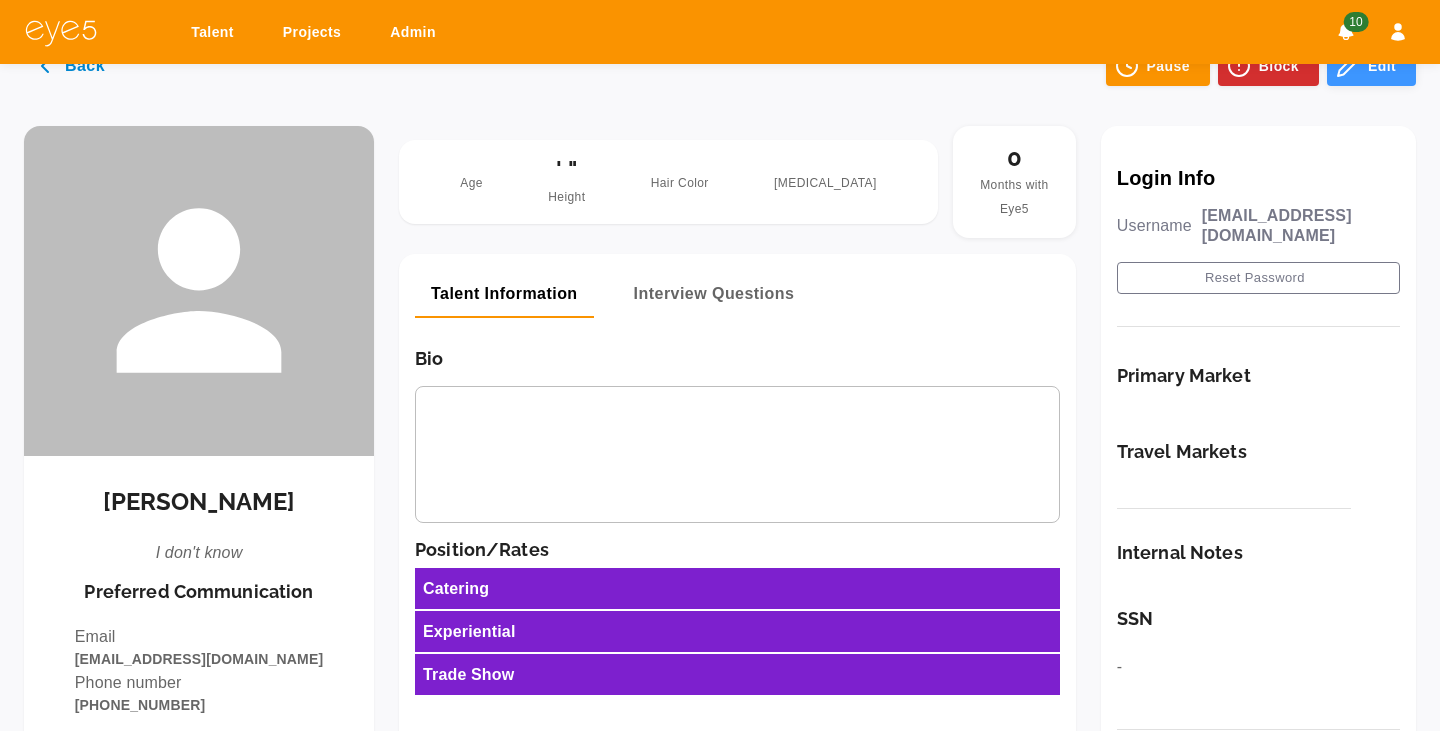 click on "Edit" at bounding box center [1371, 66] 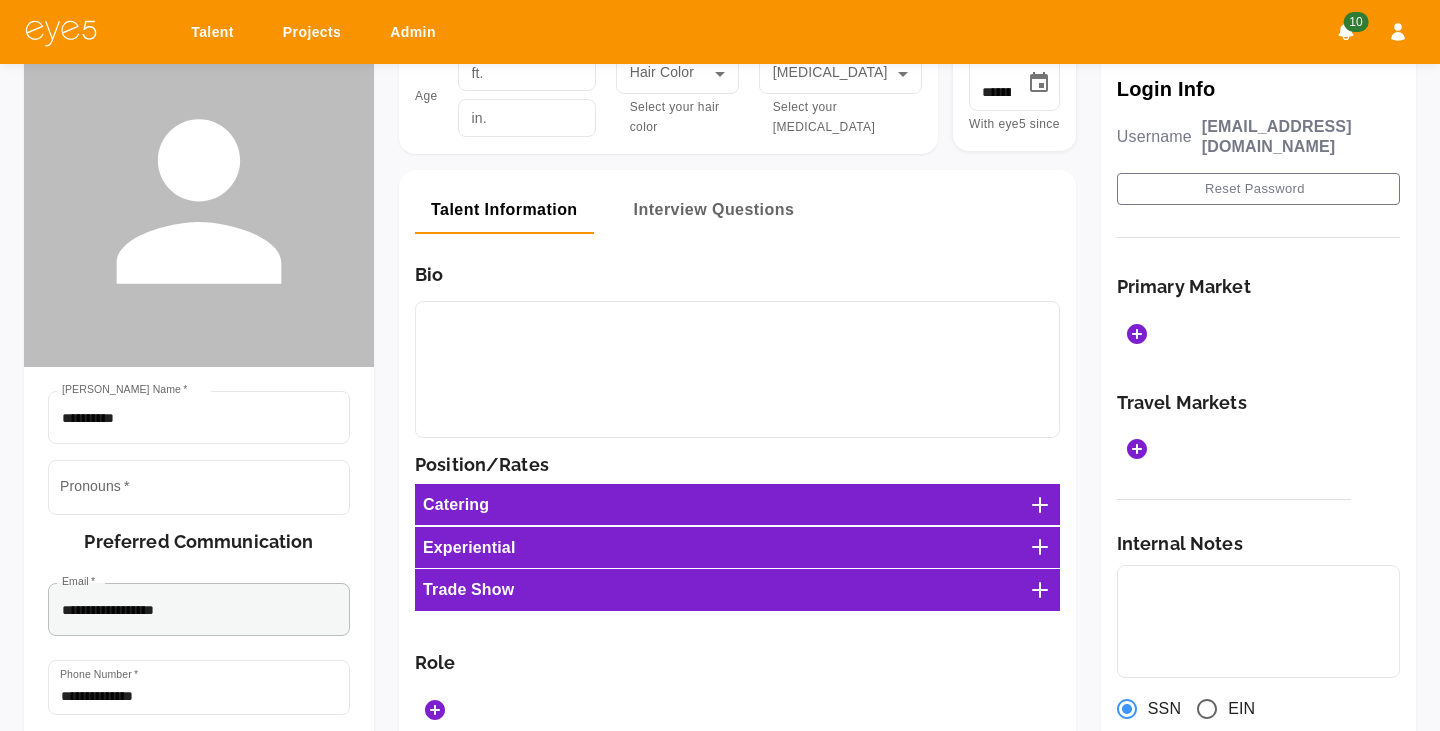 scroll, scrollTop: 229, scrollLeft: 0, axis: vertical 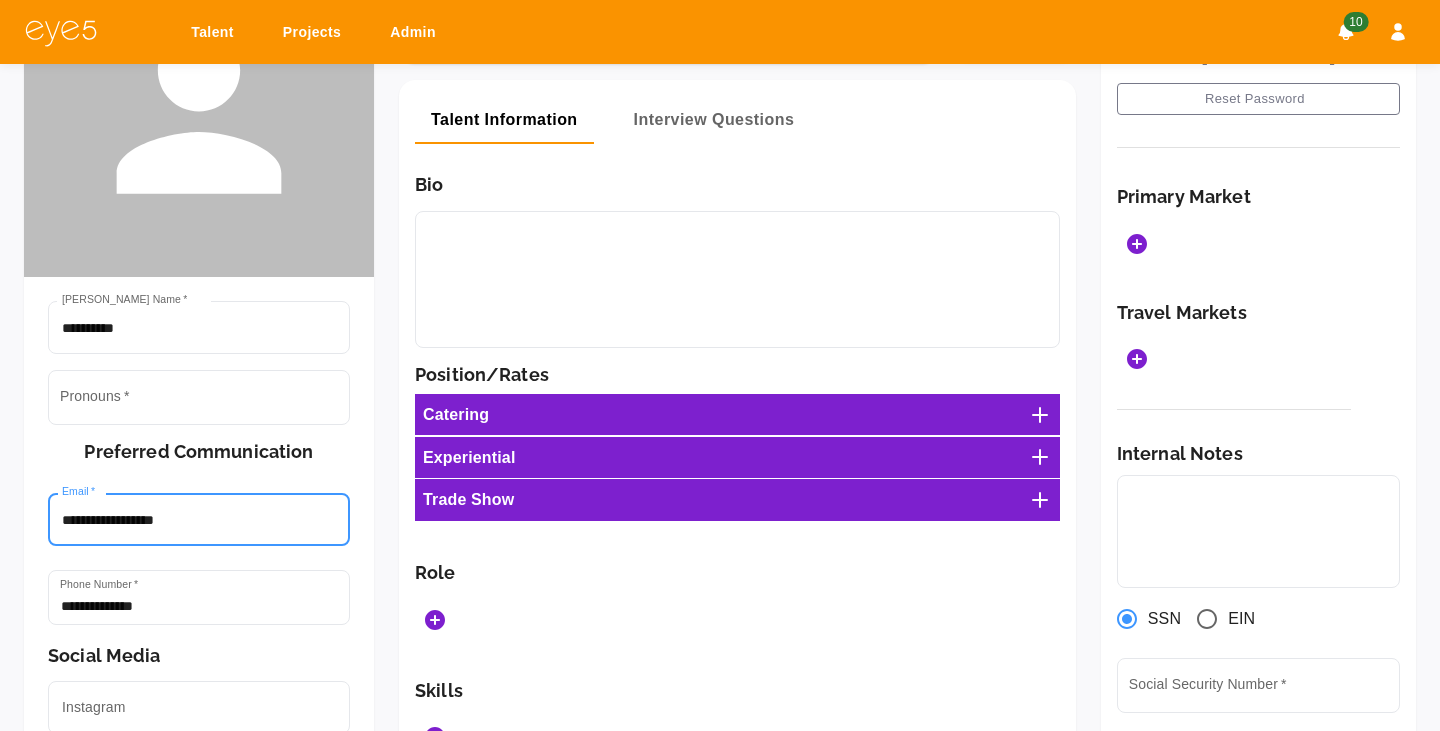 drag, startPoint x: 244, startPoint y: 522, endPoint x: 8, endPoint y: 505, distance: 236.6115 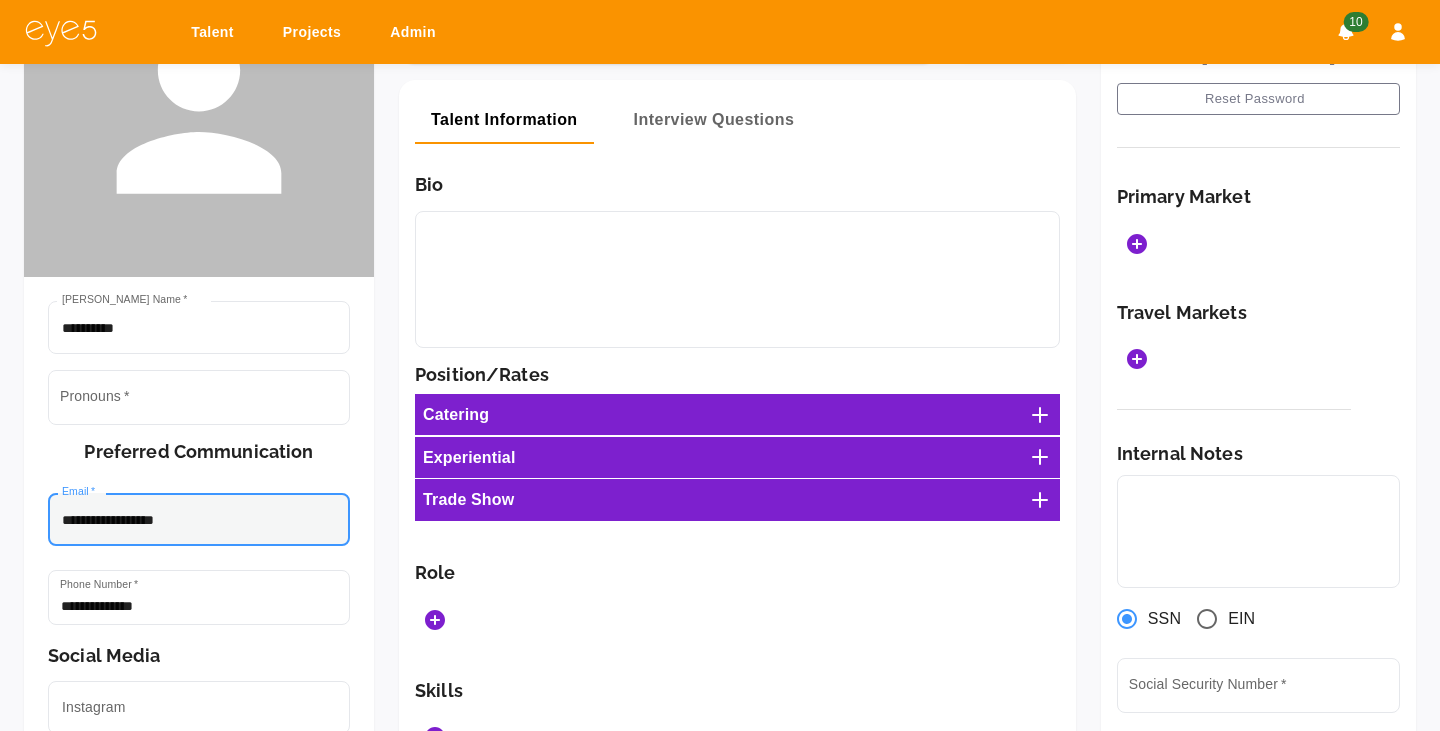 click on "**********" at bounding box center (199, 519) 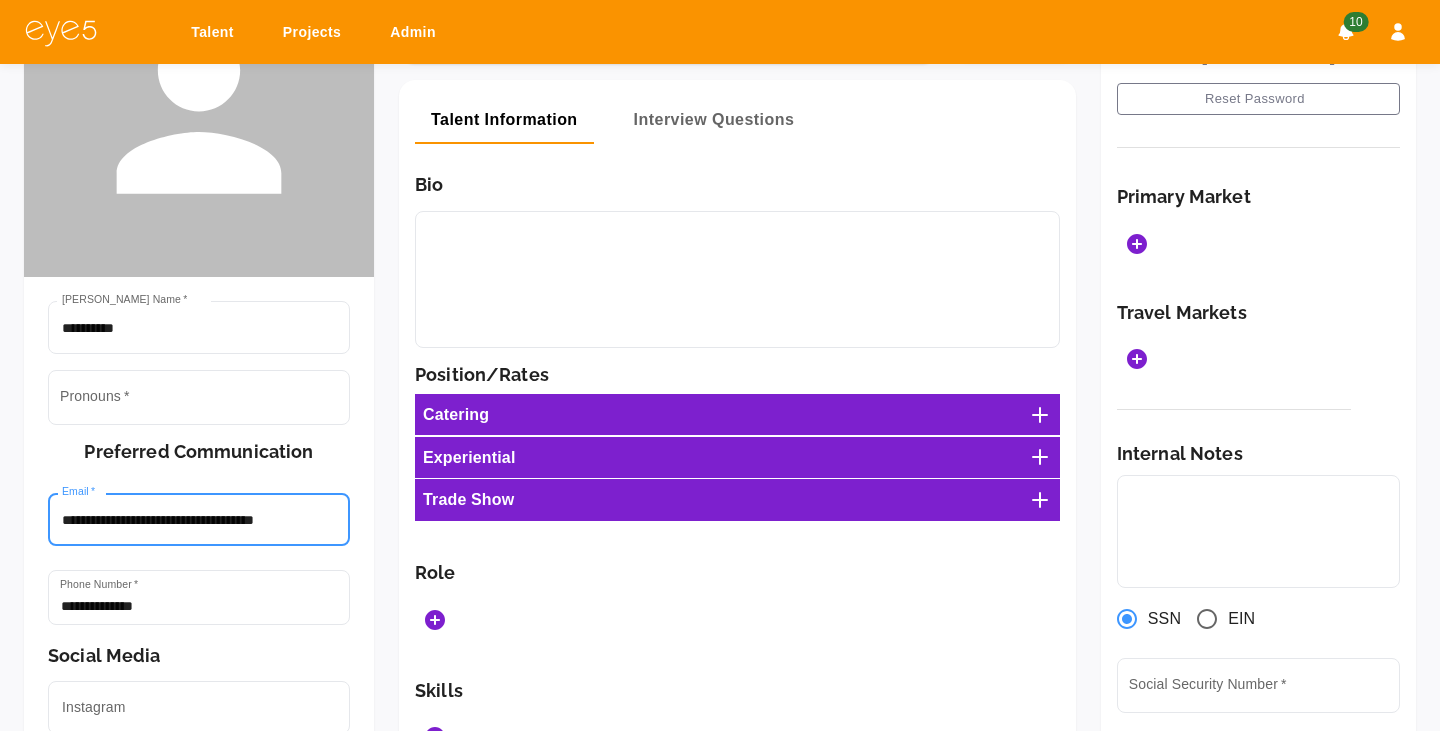 drag, startPoint x: 196, startPoint y: 524, endPoint x: 37, endPoint y: 526, distance: 159.01257 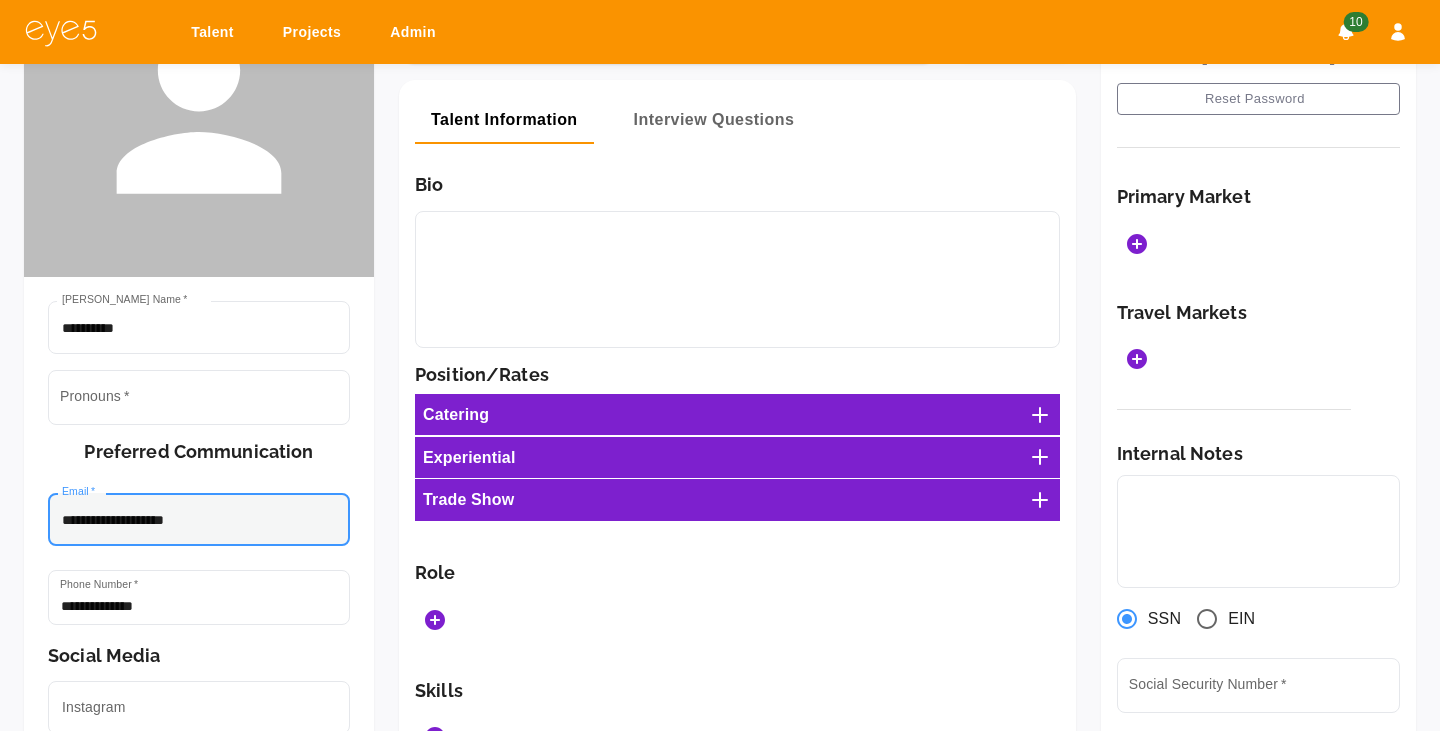 click on "**********" at bounding box center [199, 519] 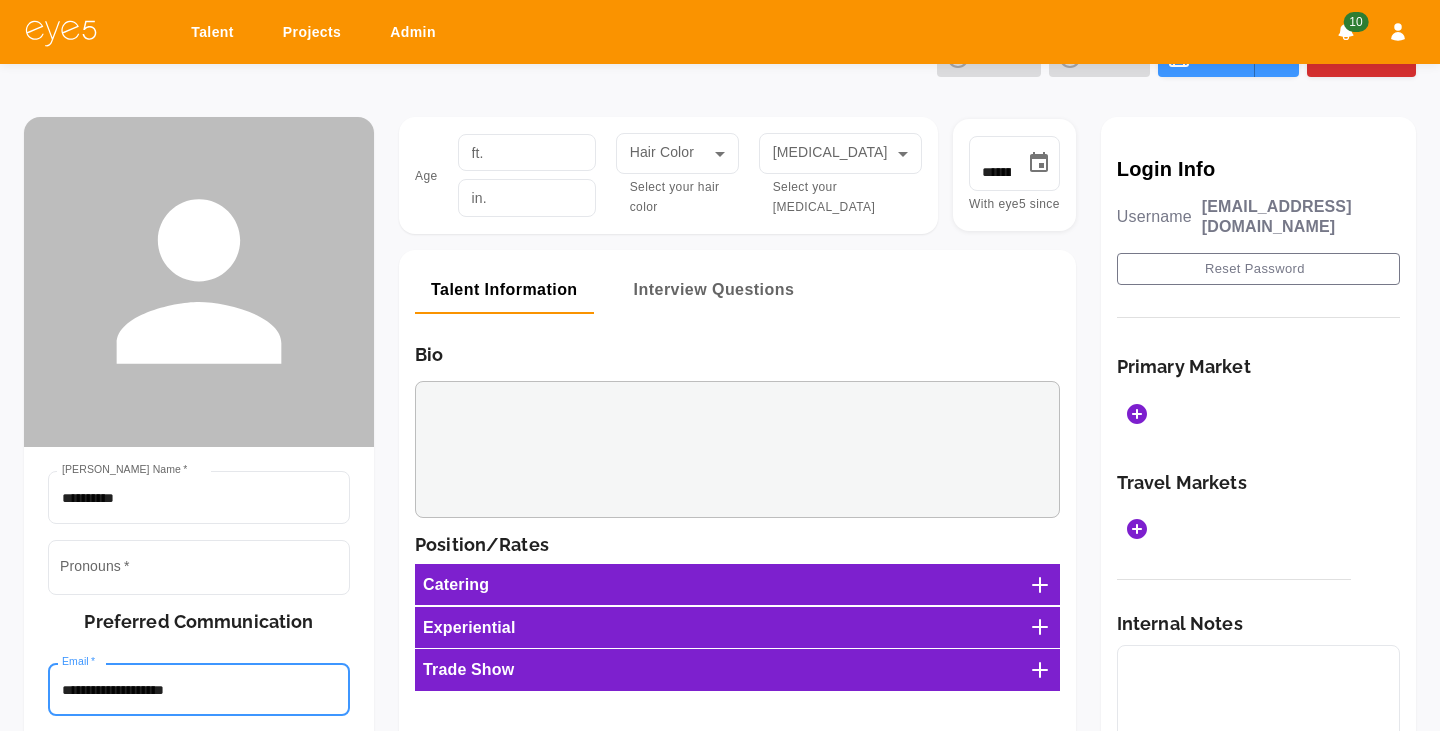 scroll, scrollTop: 0, scrollLeft: 0, axis: both 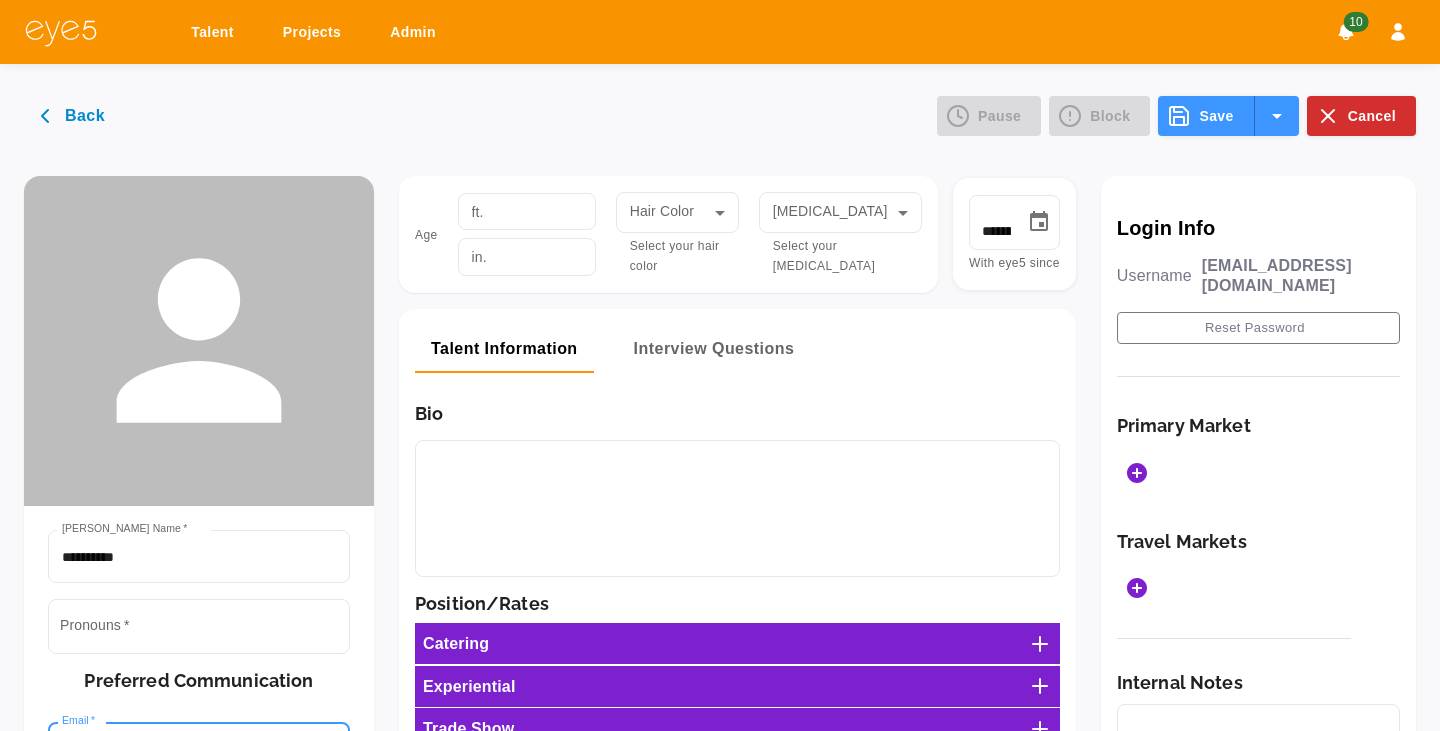 type on "**********" 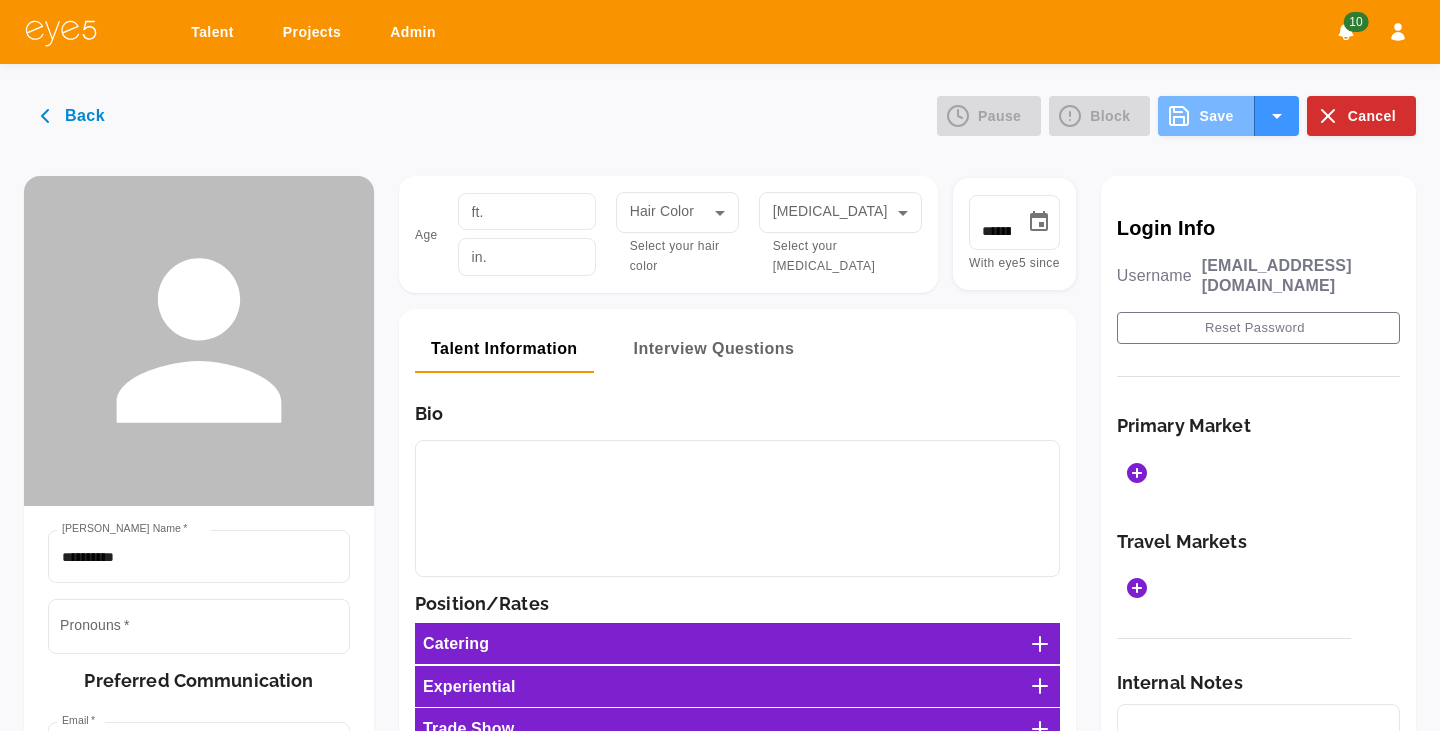 click on "Save" at bounding box center (1206, 116) 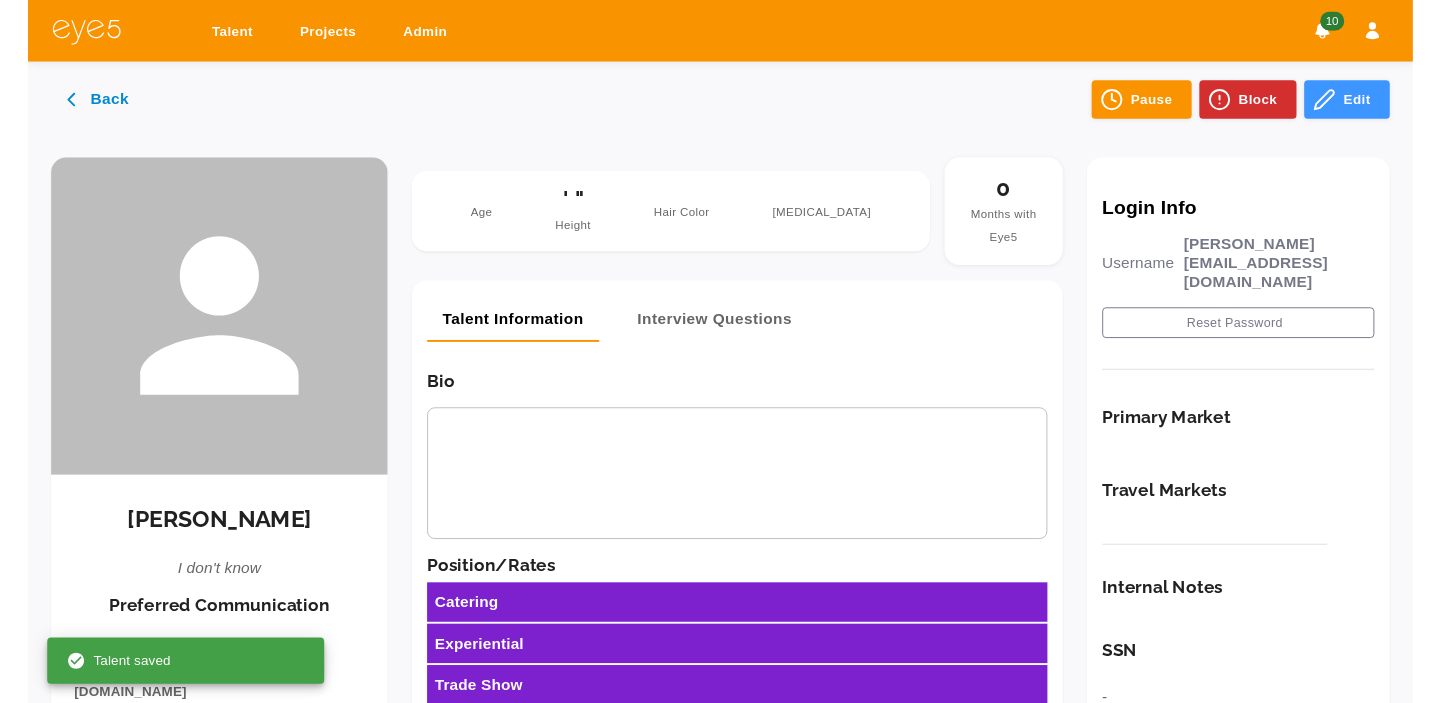 scroll, scrollTop: 0, scrollLeft: 0, axis: both 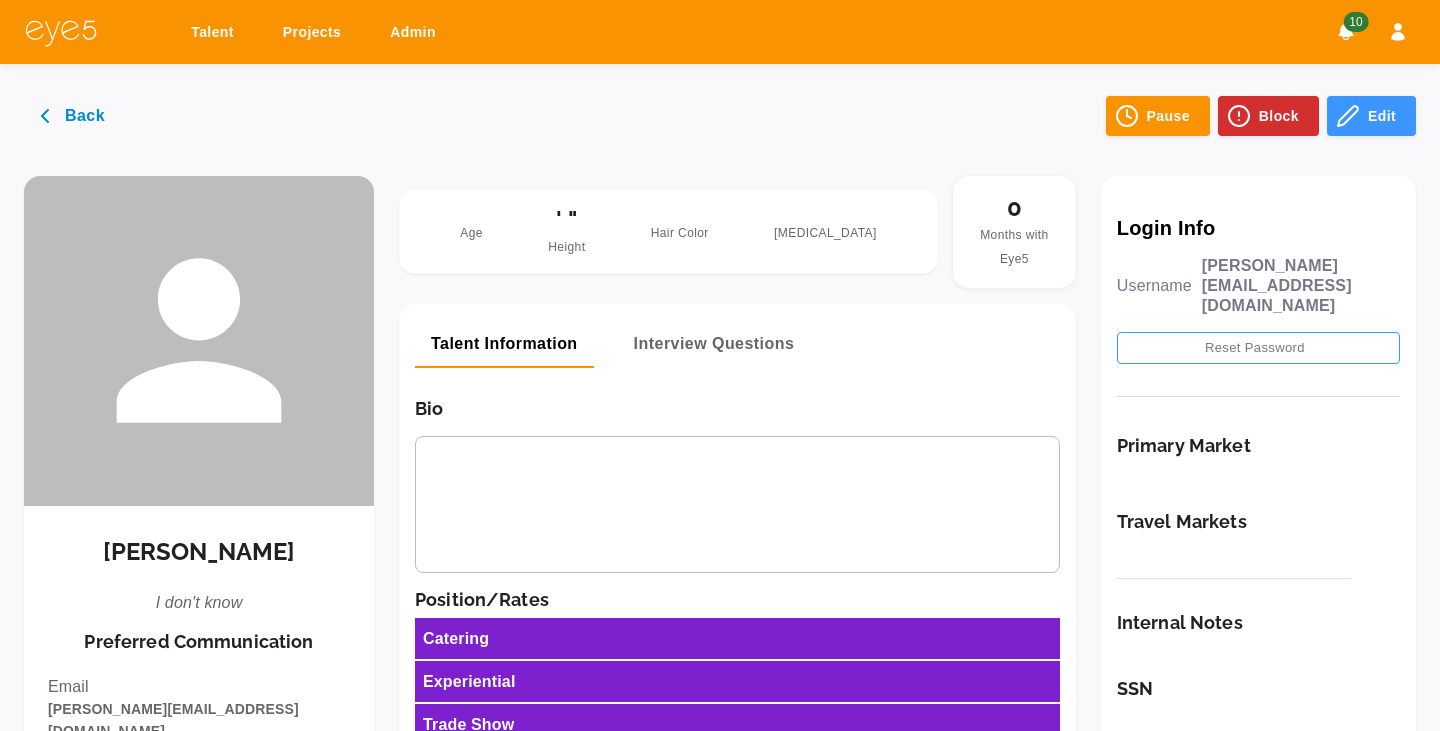 click on "Reset Password" at bounding box center (1258, 348) 